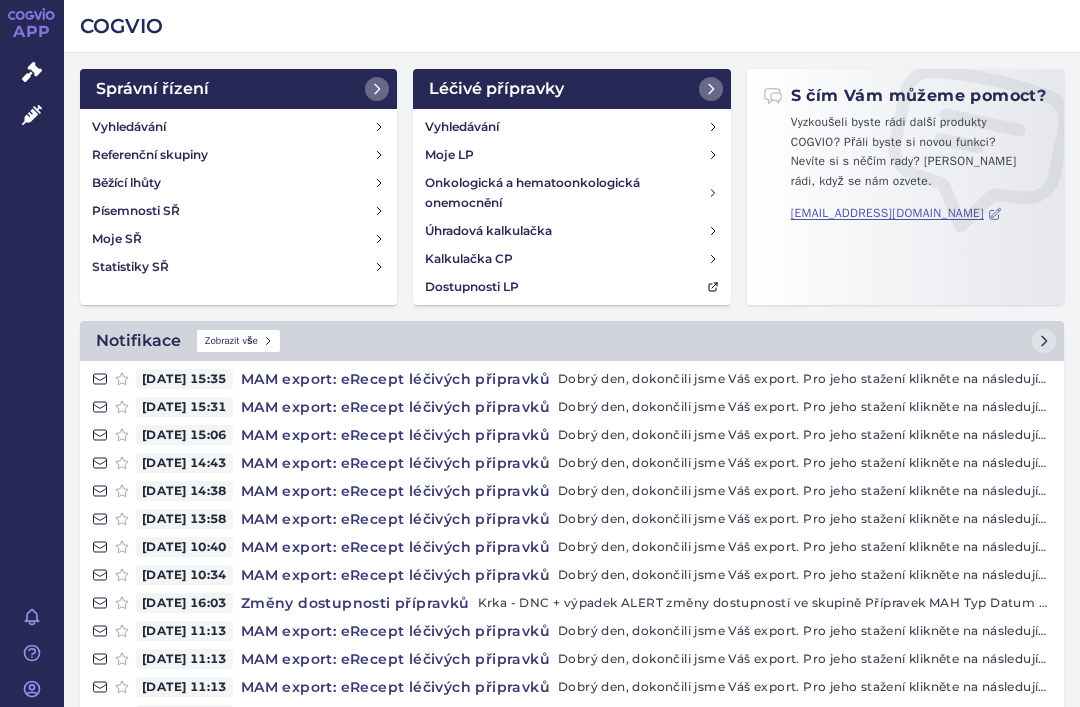 scroll, scrollTop: 0, scrollLeft: 0, axis: both 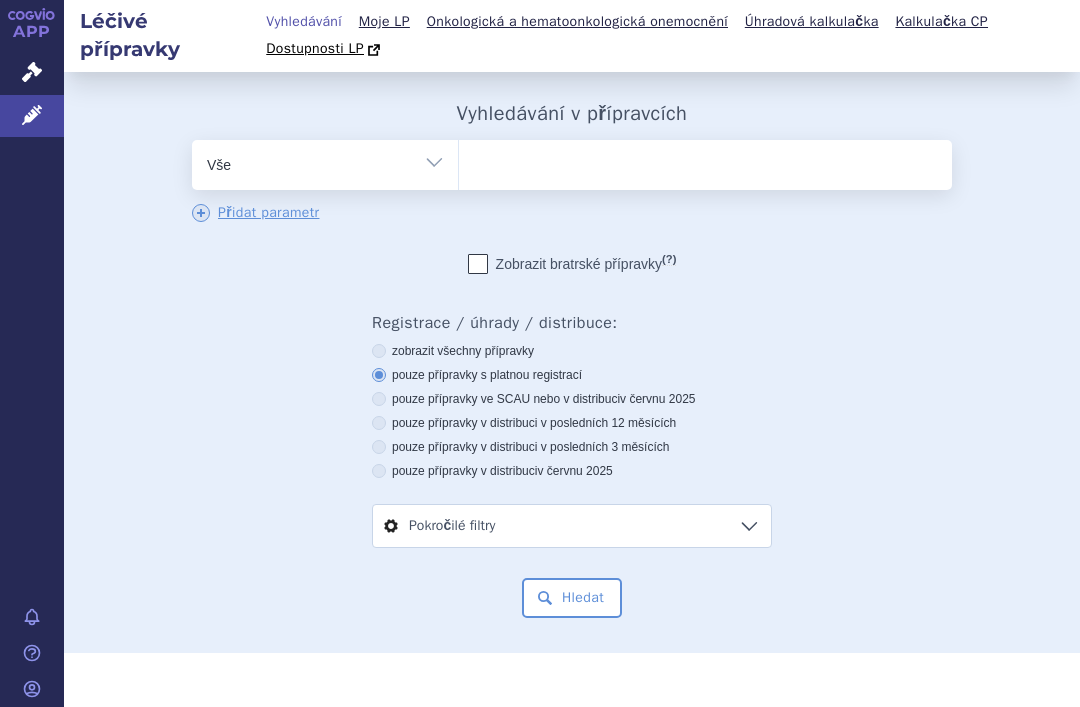 click at bounding box center [705, 161] 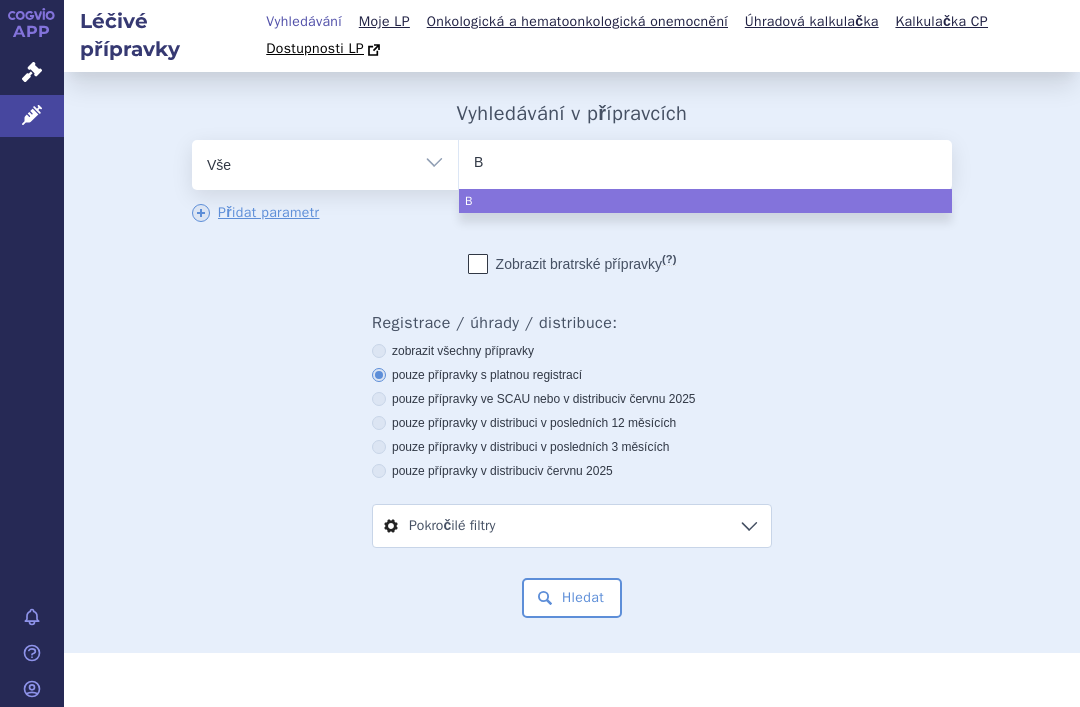 type on "B0" 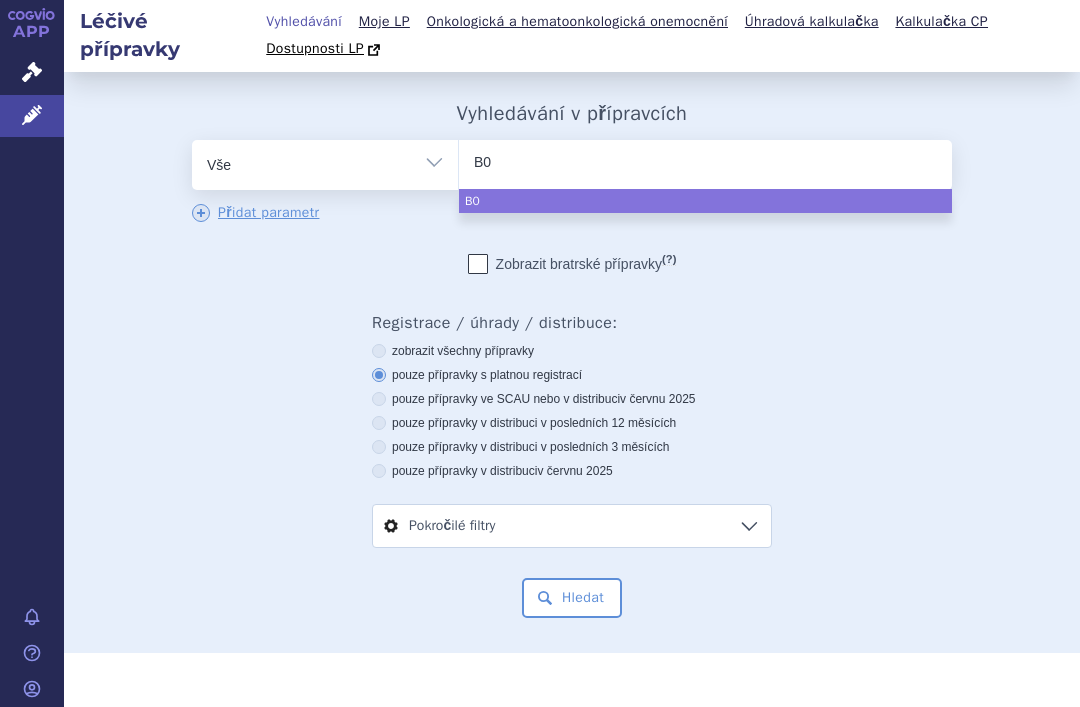 click on "B0" at bounding box center [705, 161] 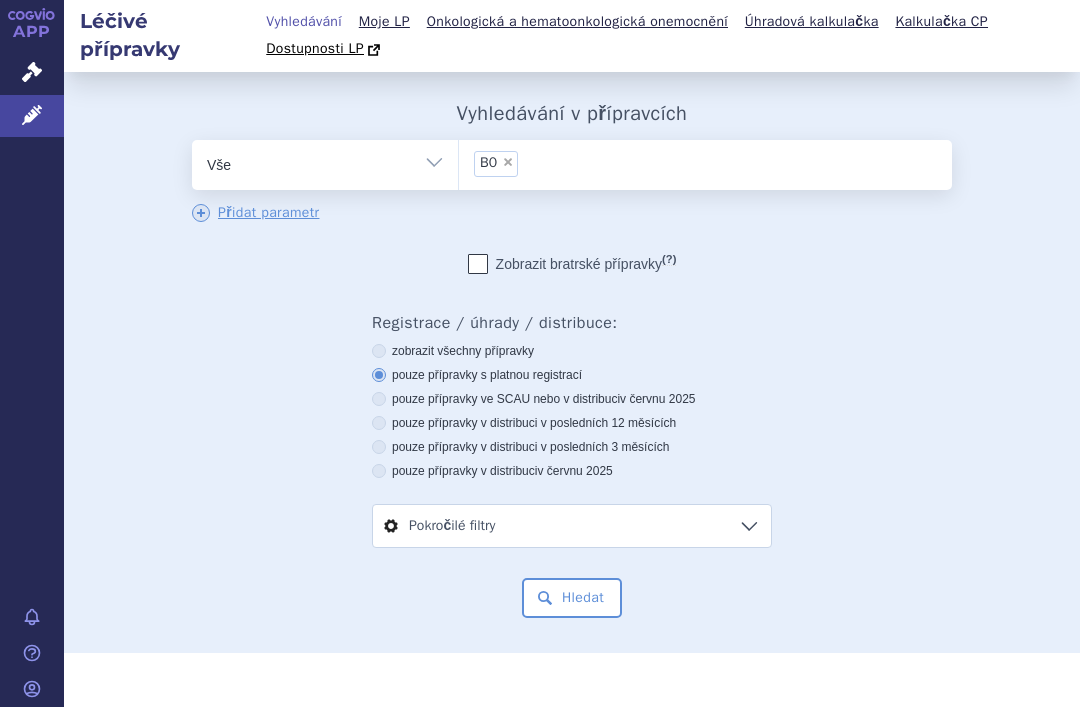 click on "×" at bounding box center (508, 162) 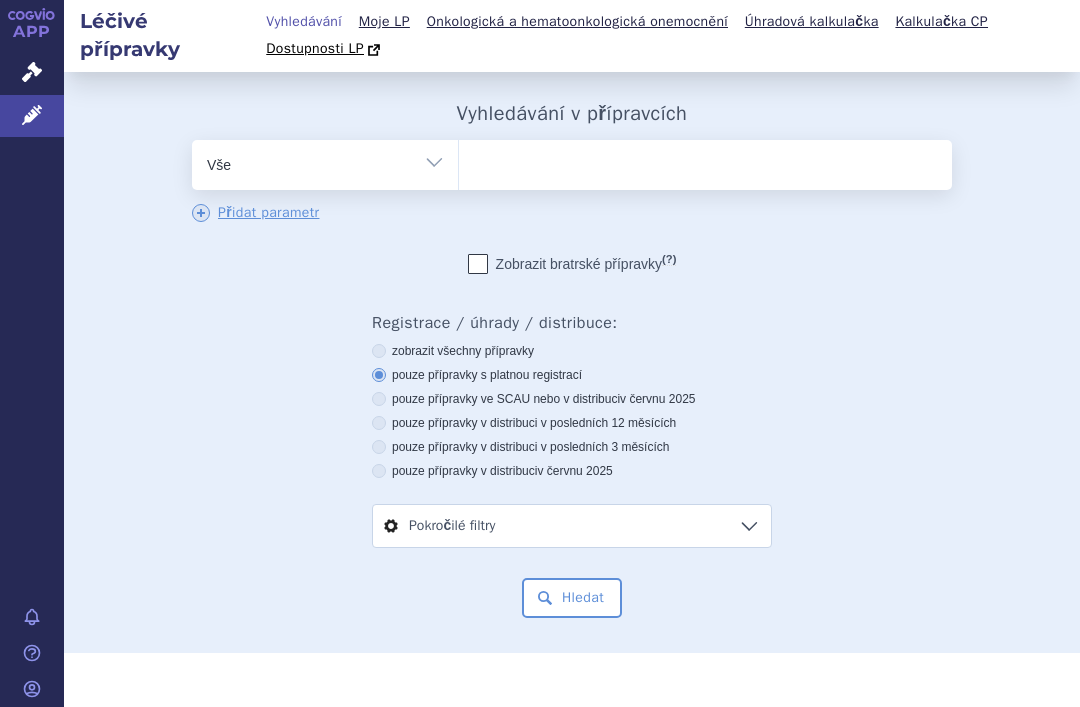 type on "B" 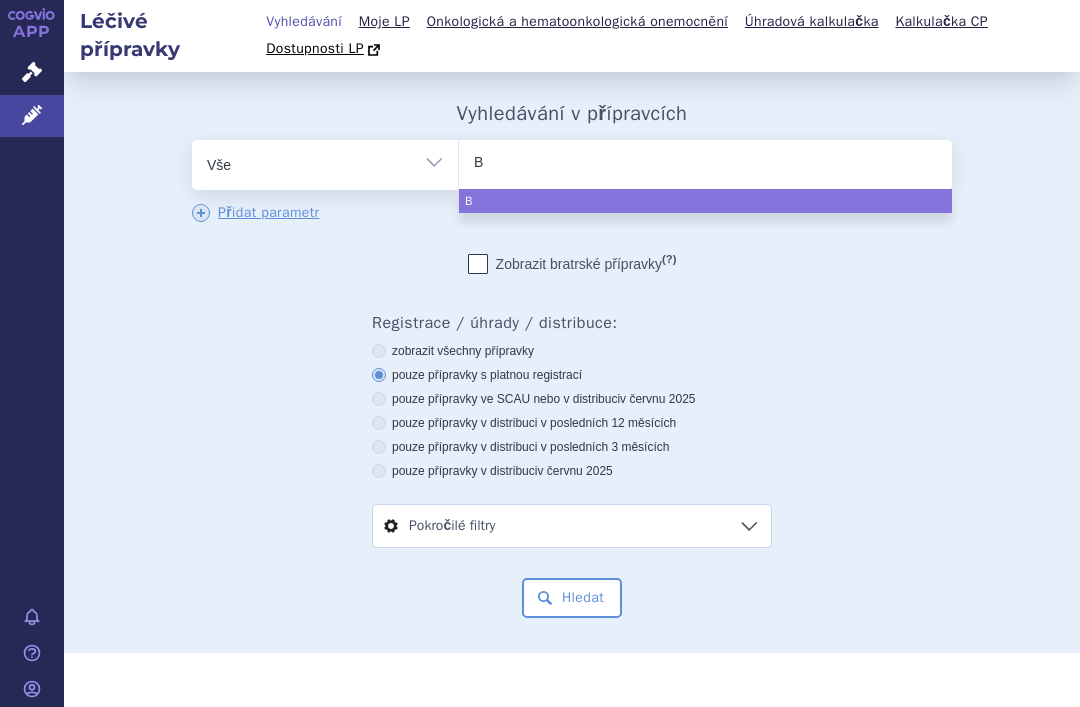 click on "B" at bounding box center (705, 161) 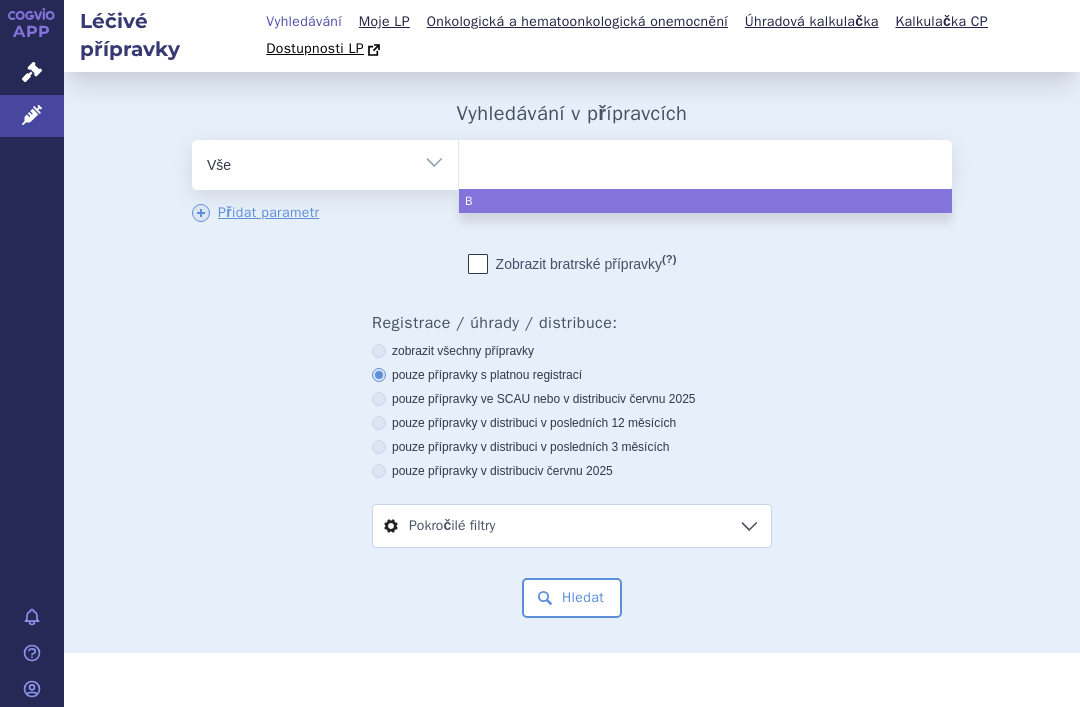 select on "B" 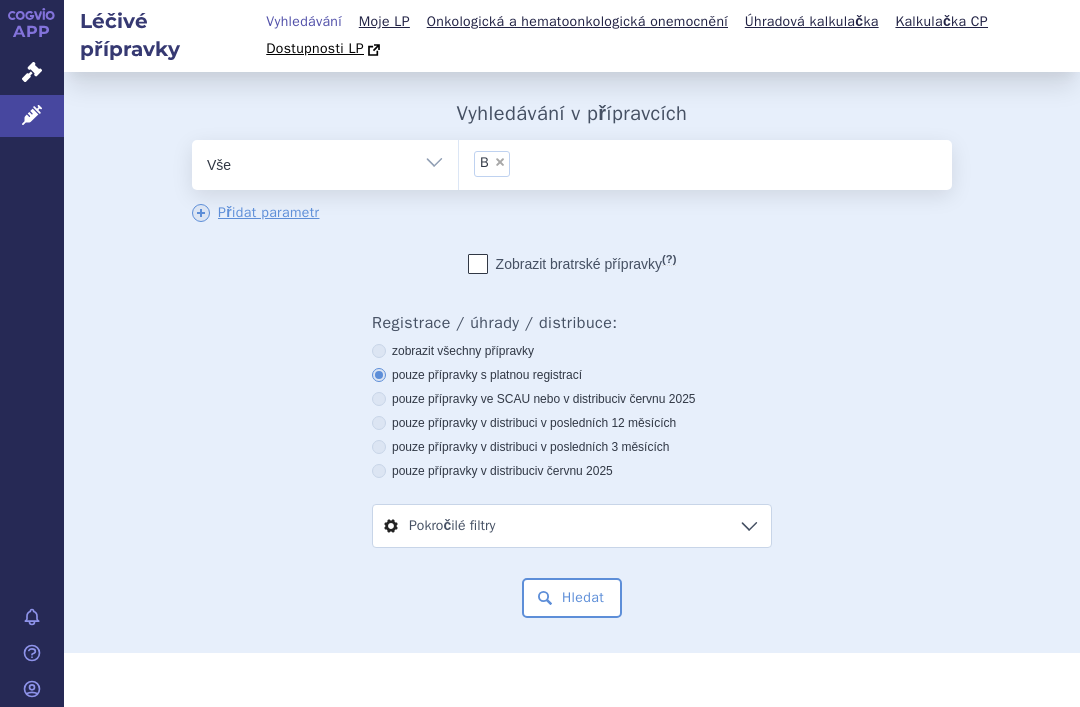 click on "×" at bounding box center (500, 162) 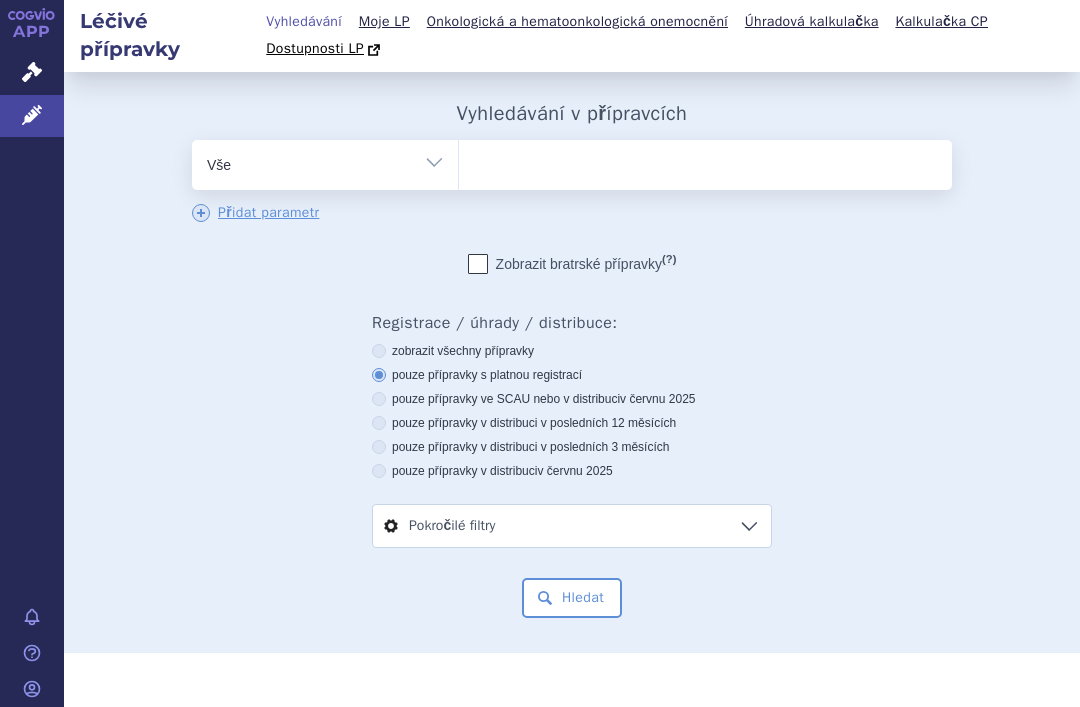 type on "B" 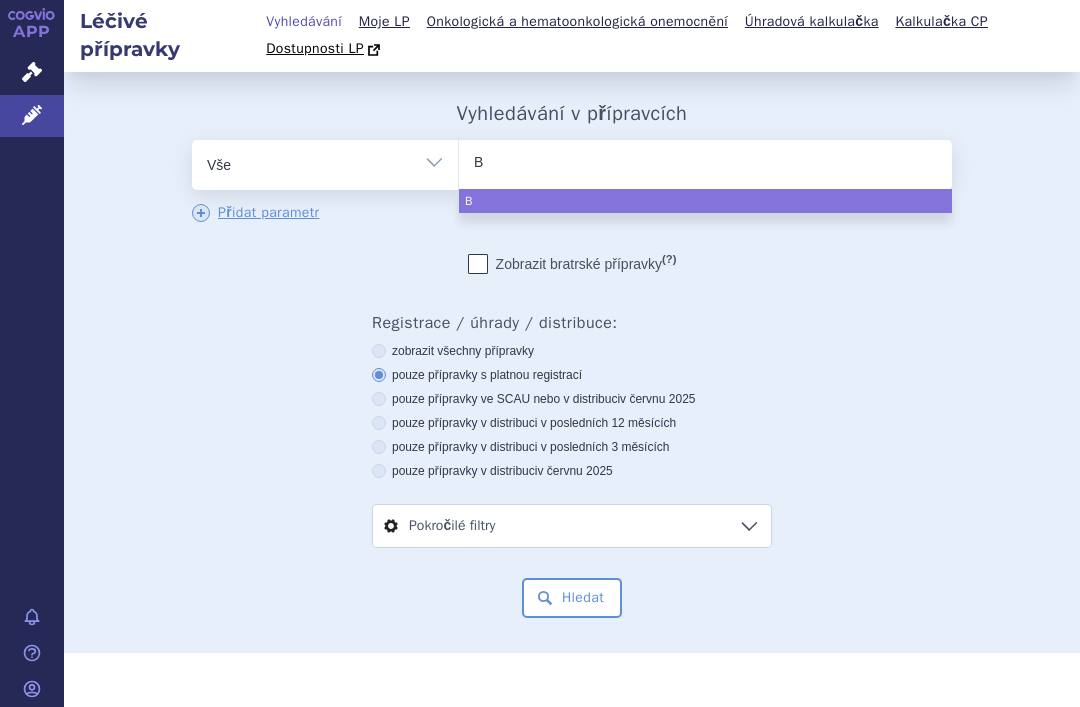 click on "B" at bounding box center [705, 161] 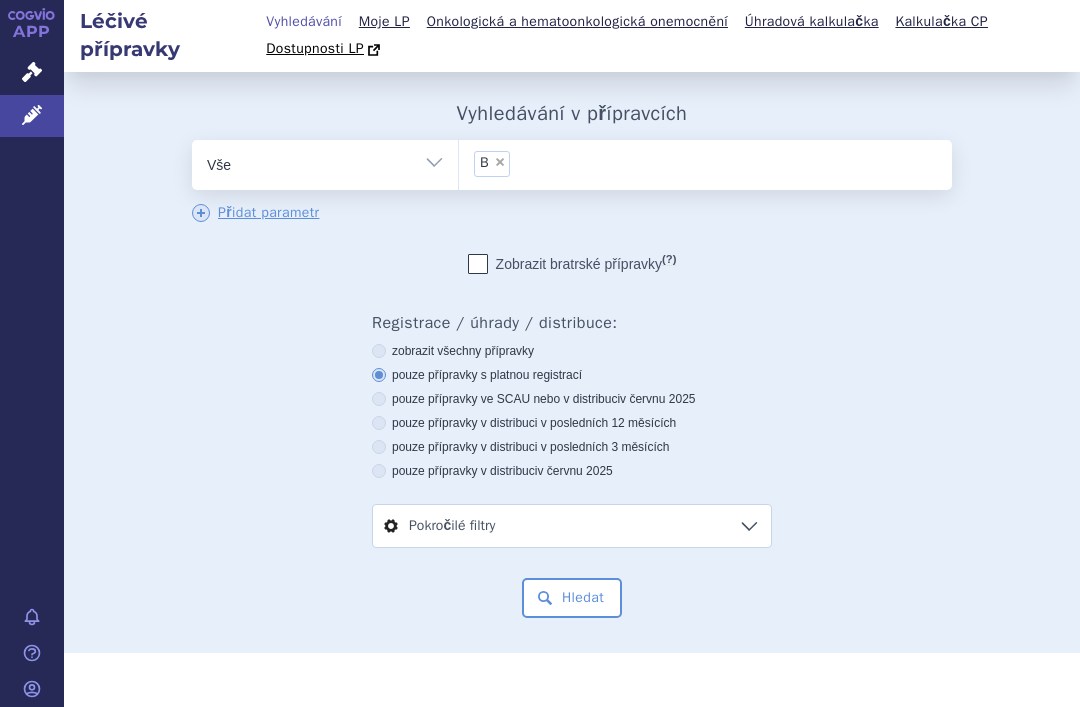 type on "B" 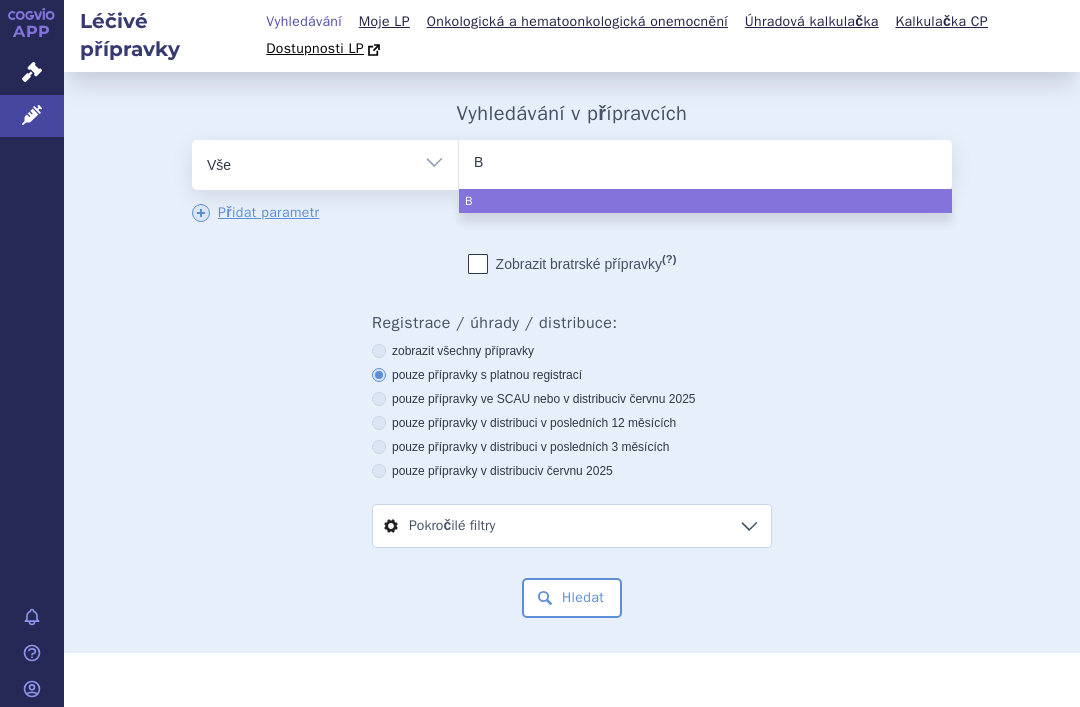click on "odstranit
Vše
Přípravek/SUKL kód
MAH
VPOIS
ATC/Aktivní látka" at bounding box center [572, 344] 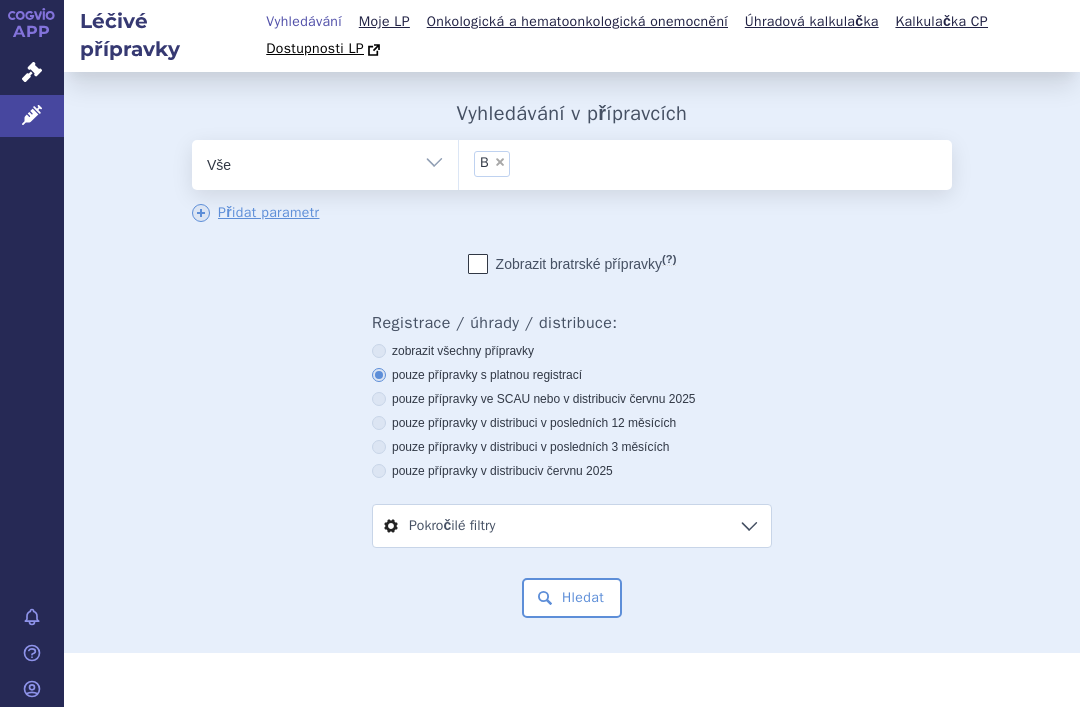 click on "×" at bounding box center [500, 162] 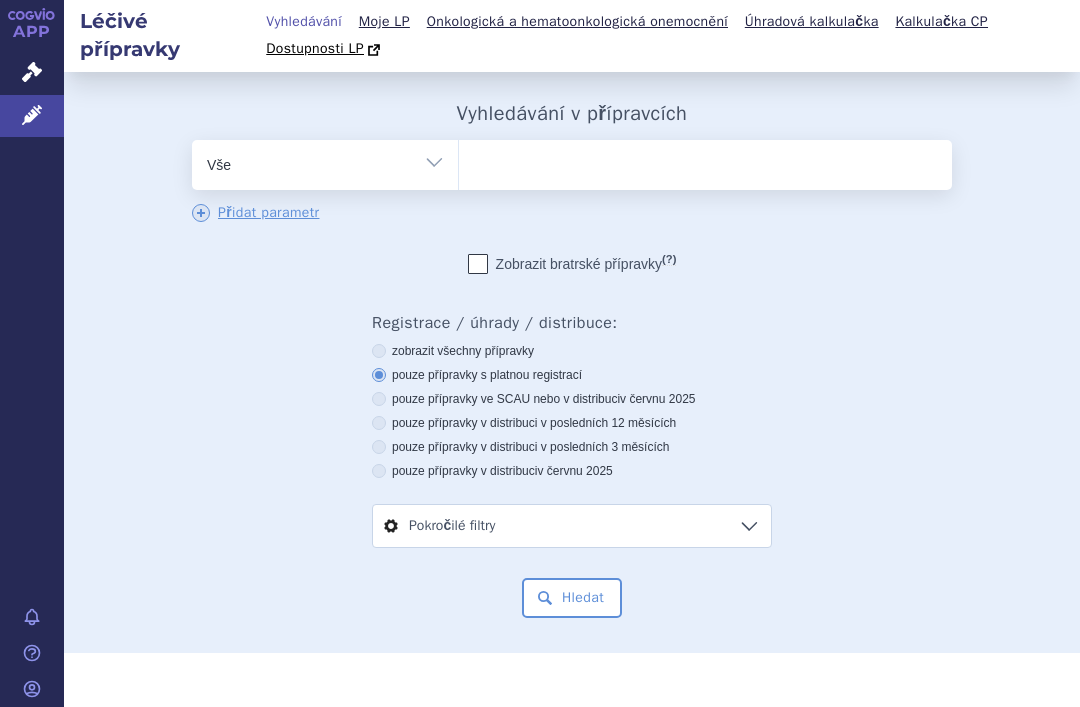 type on "l" 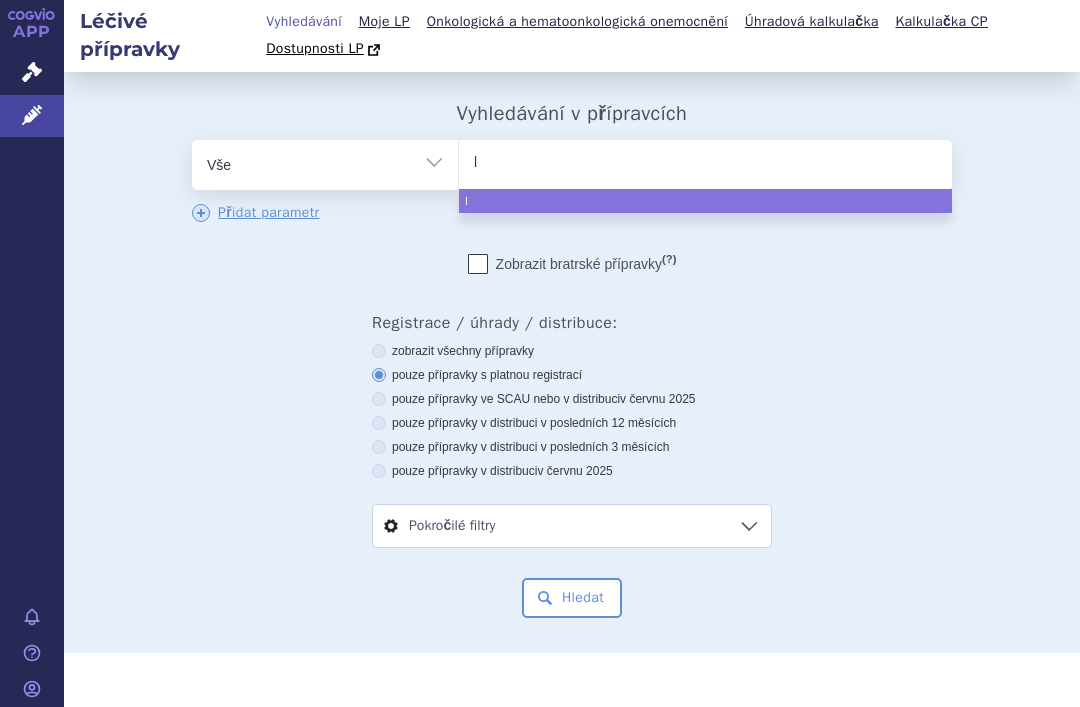 click on "pouze přípravky ve SCAU nebo v distribuci  v červnu 2025" at bounding box center [572, 399] 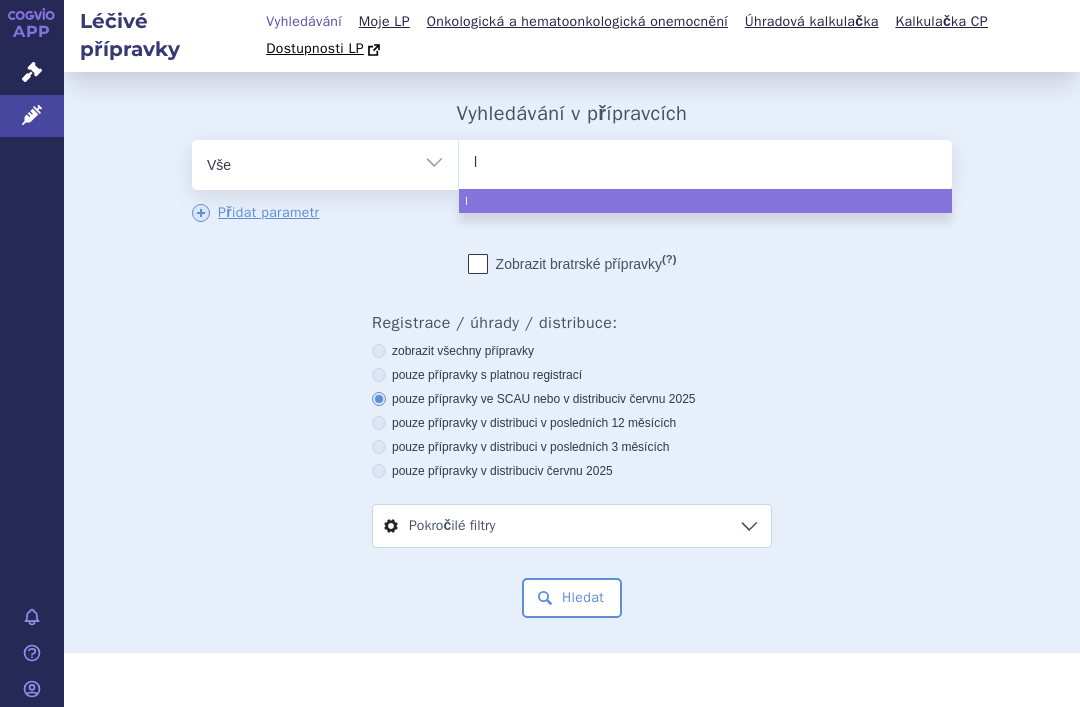 select on "l" 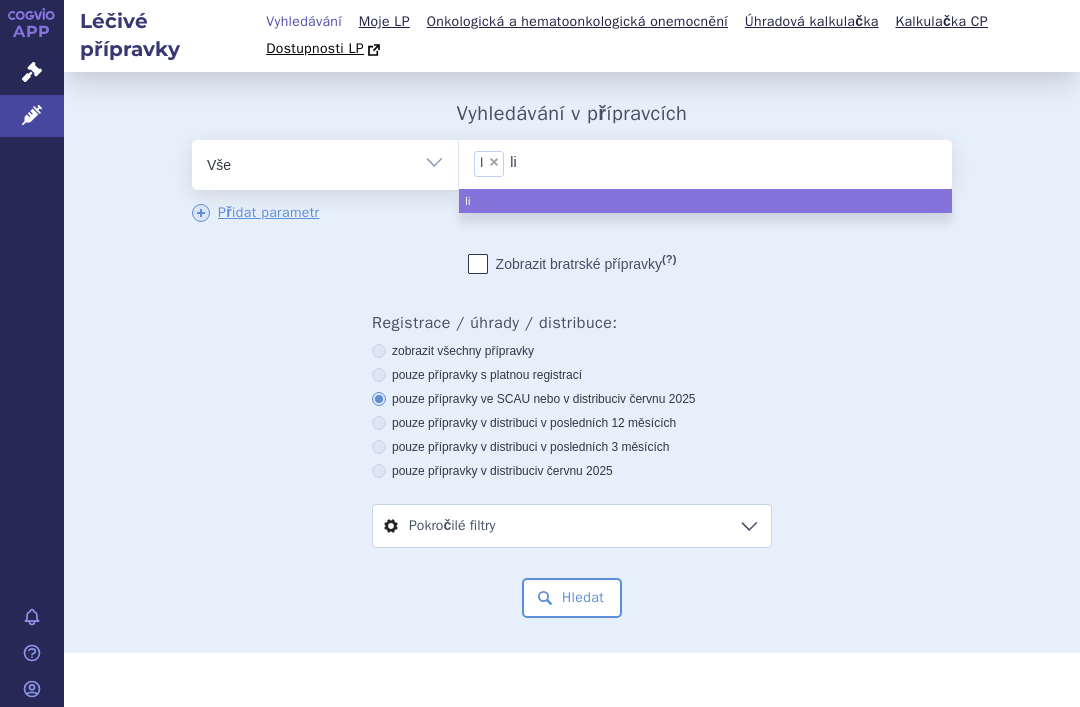 type on "lix" 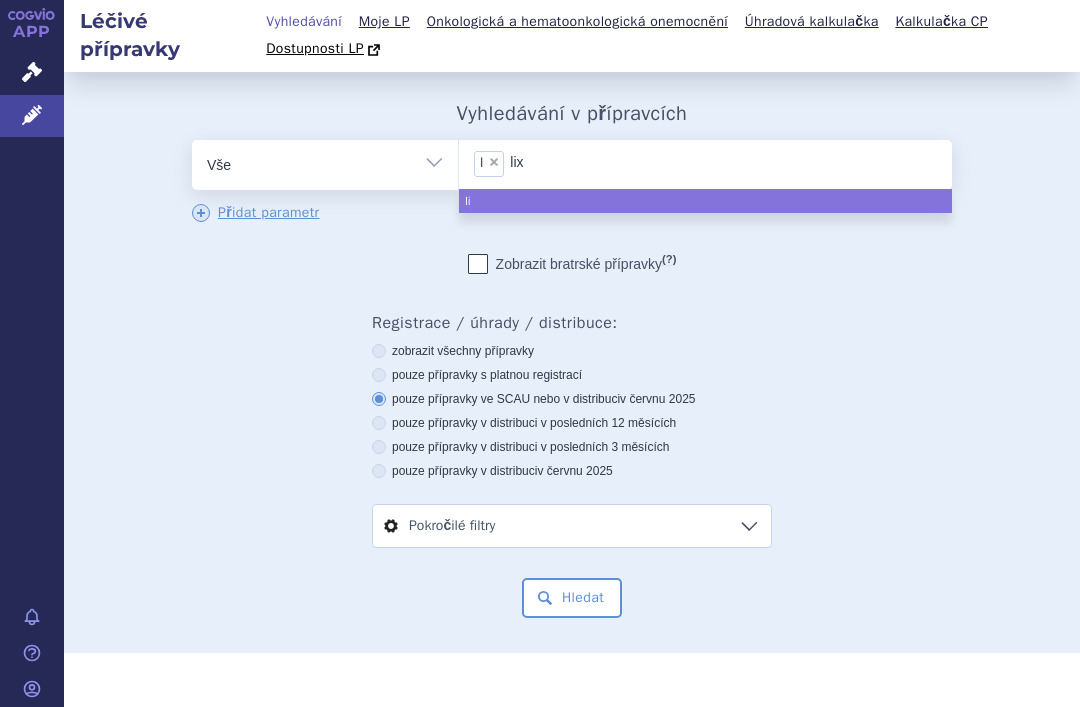 click on "pouze přípravky ve SCAU nebo v distribuci  v červnu 2025" at bounding box center (572, 399) 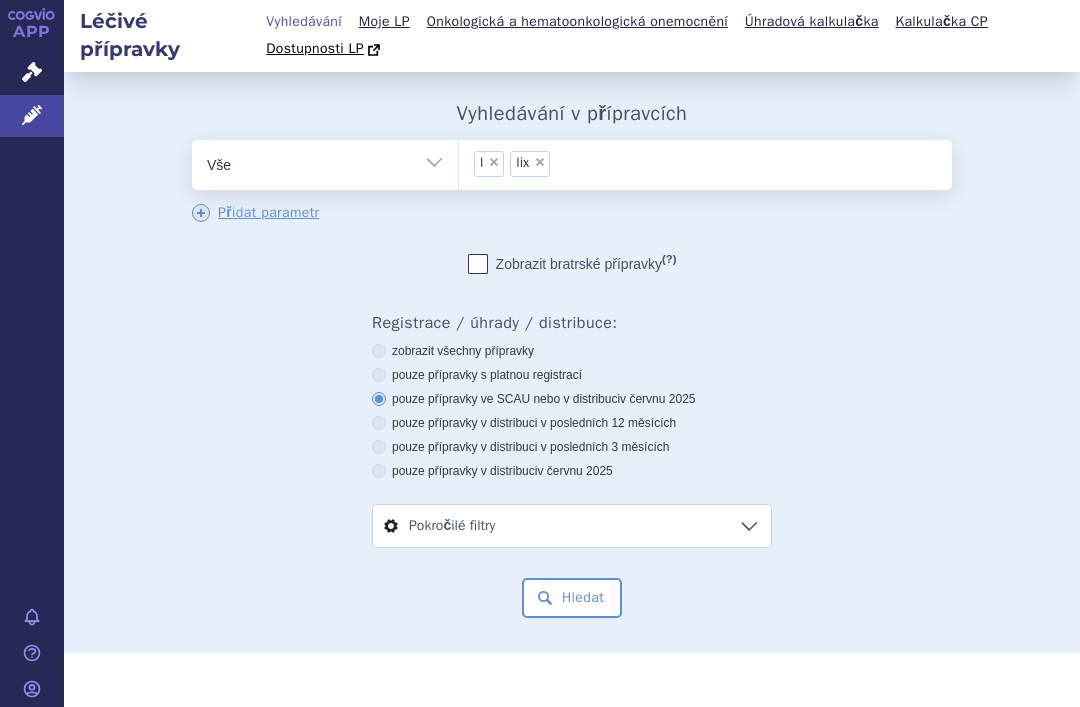 click on "Hledat" at bounding box center (572, 598) 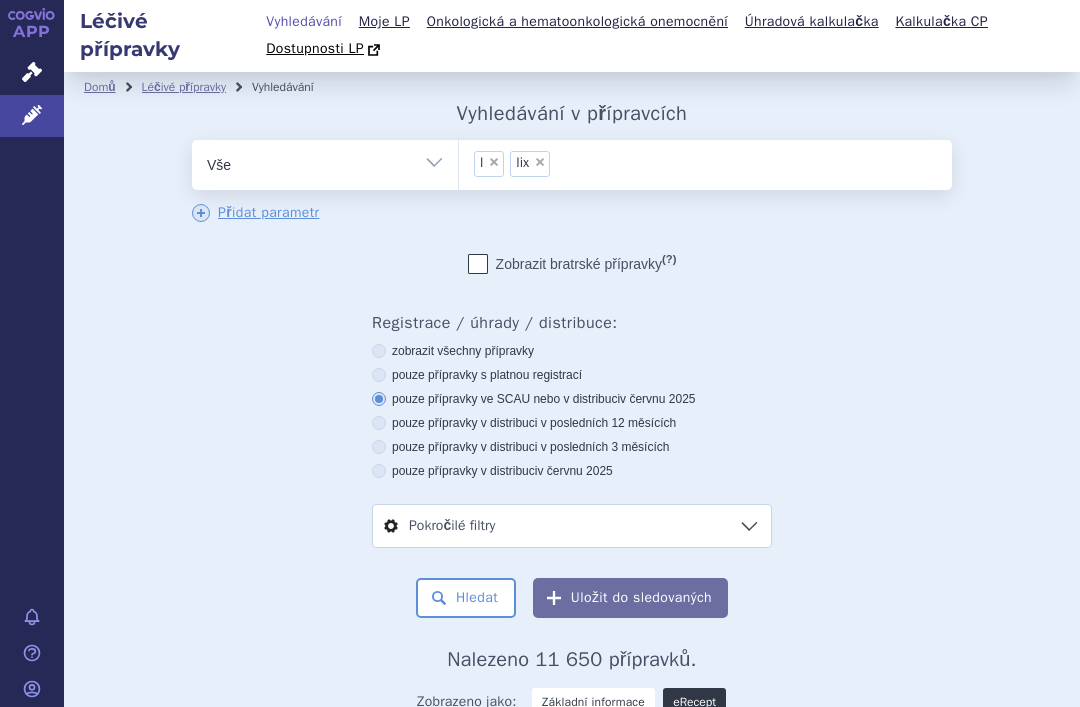 scroll, scrollTop: 0, scrollLeft: 0, axis: both 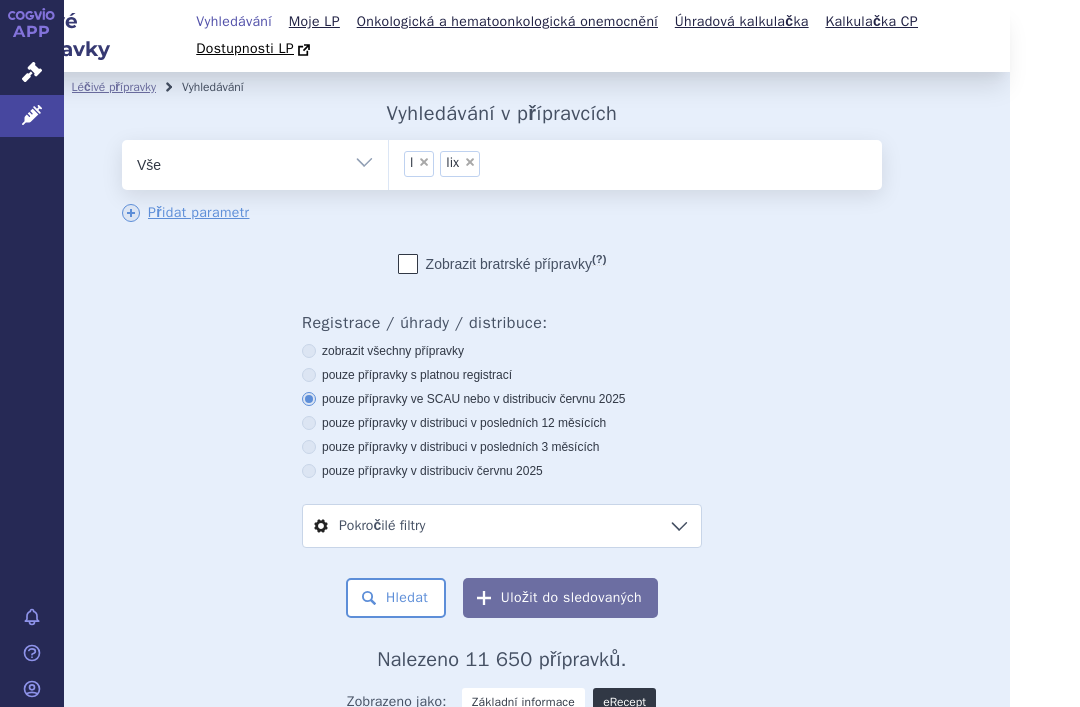 click on "×" at bounding box center [470, 162] 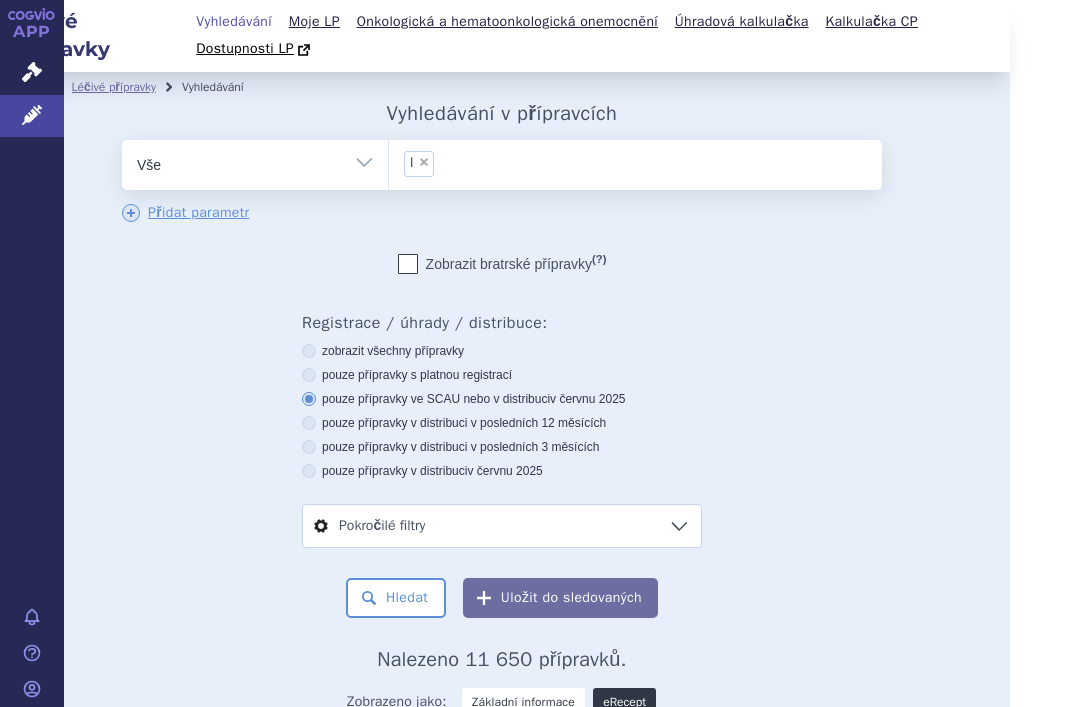 click on "× l" at bounding box center (419, 164) 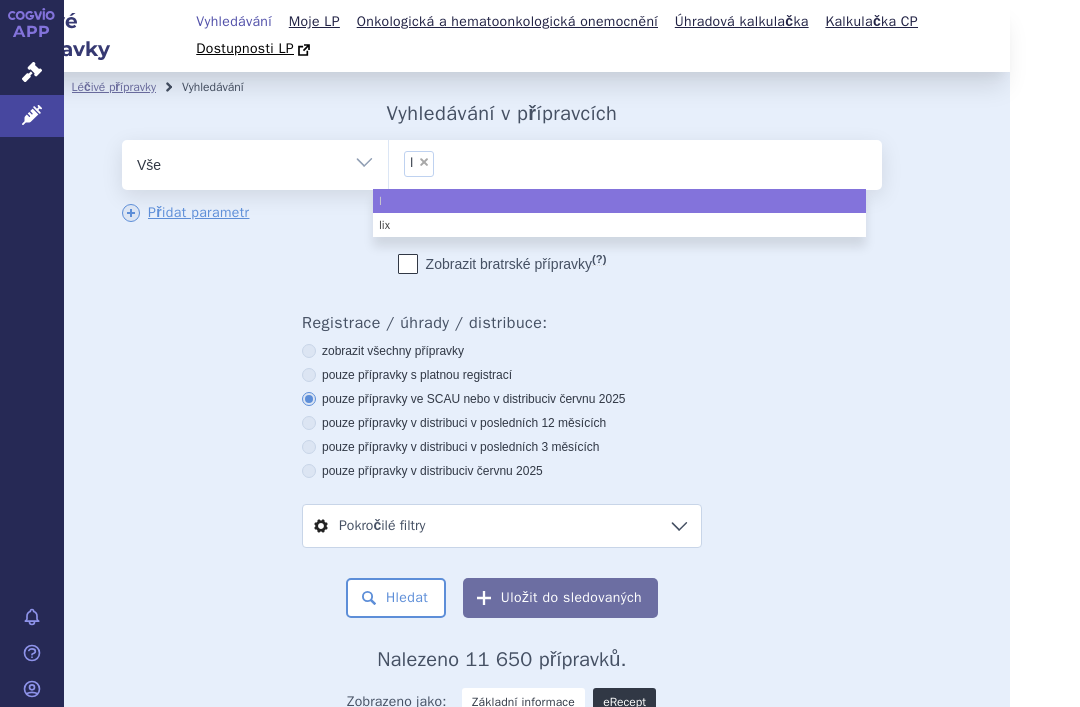 click on "×" at bounding box center [424, 162] 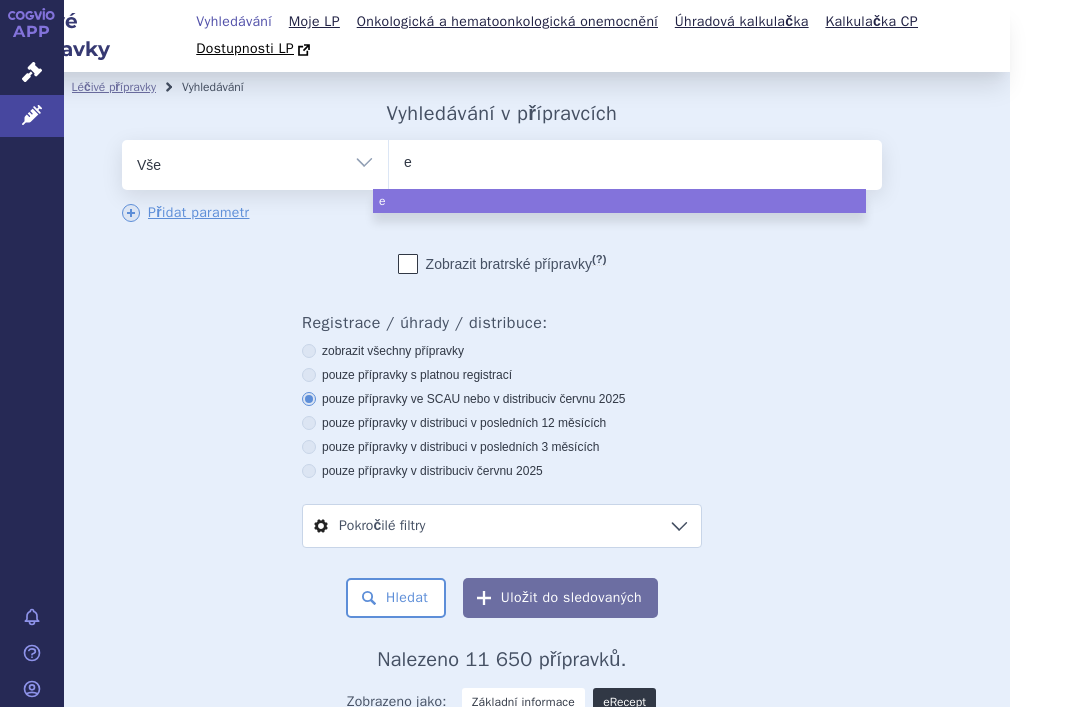 type on "ed" 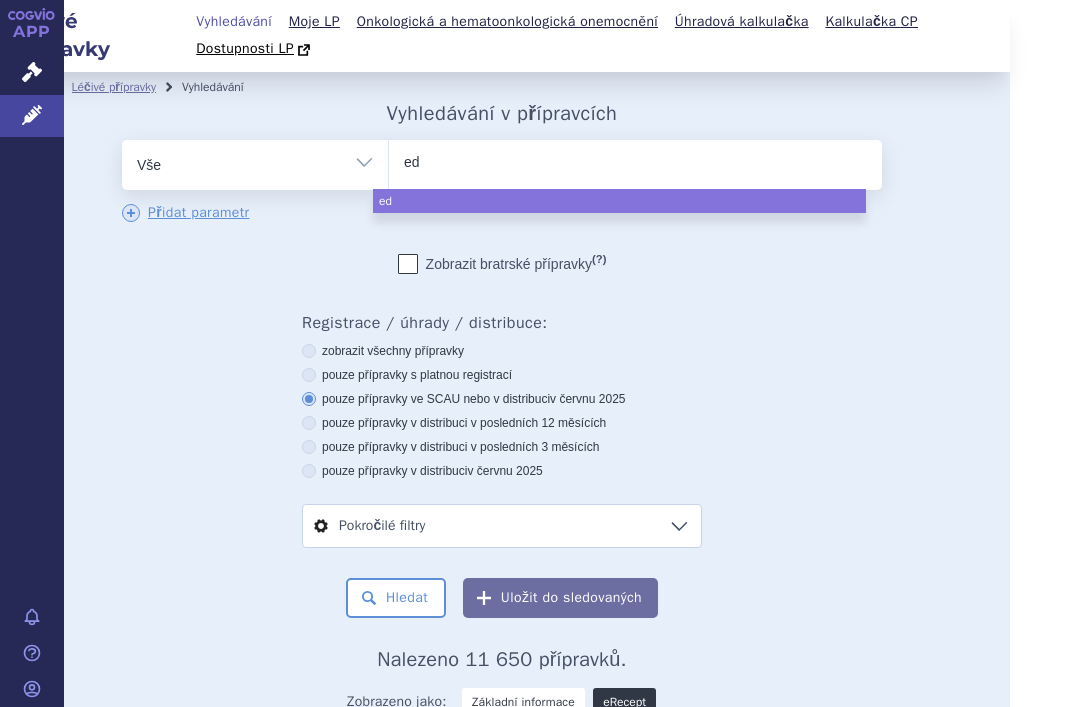 click on "ed" at bounding box center (635, 161) 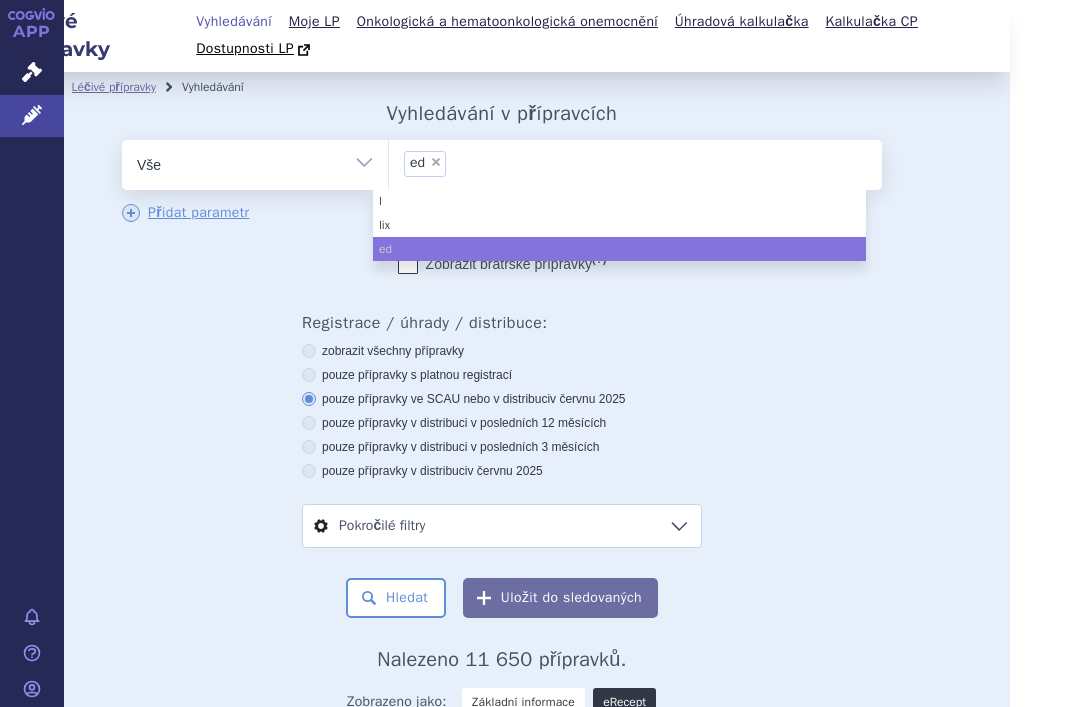 click on "Hledat" at bounding box center (396, 598) 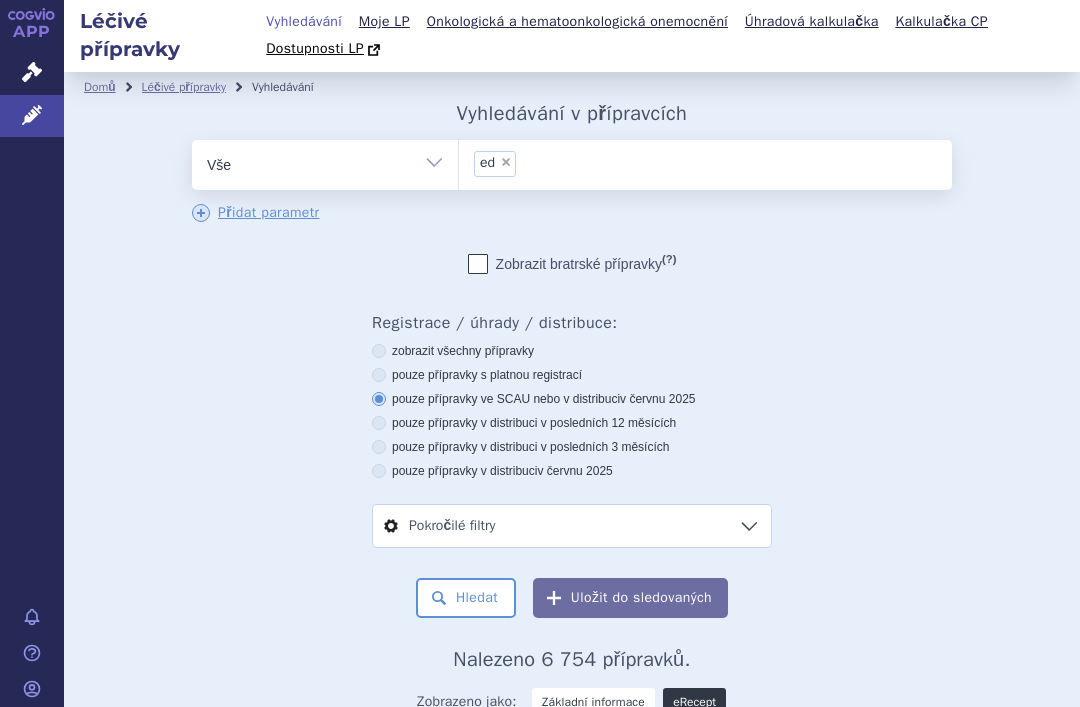 scroll, scrollTop: 0, scrollLeft: 0, axis: both 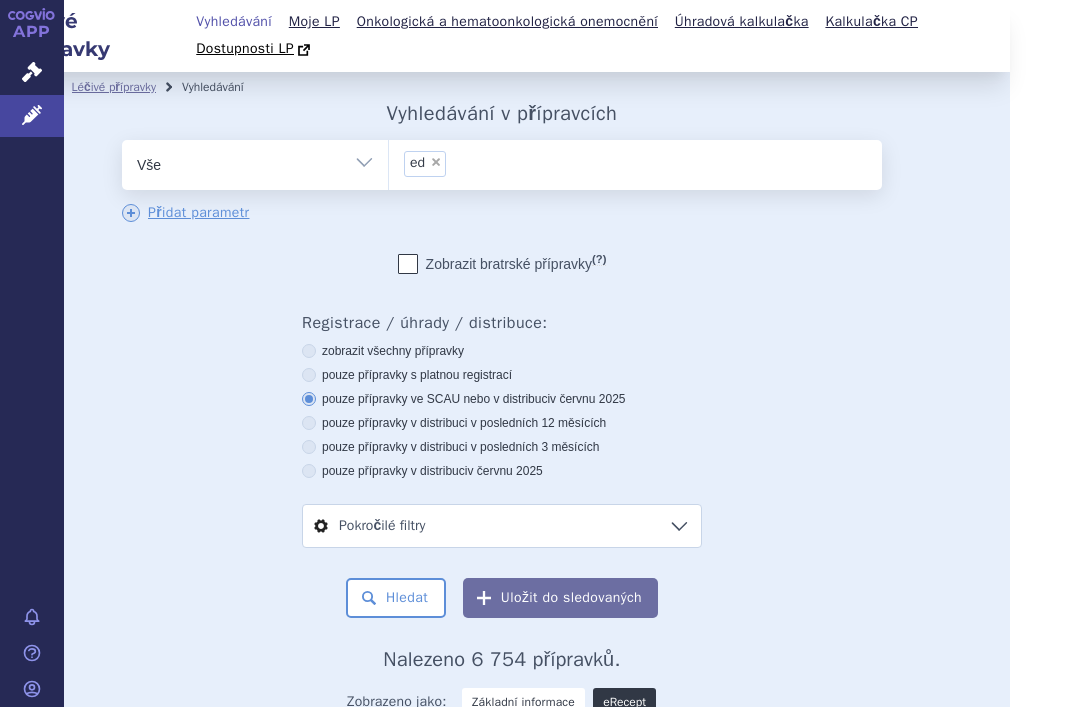 click on "× ed" at bounding box center [635, 162] 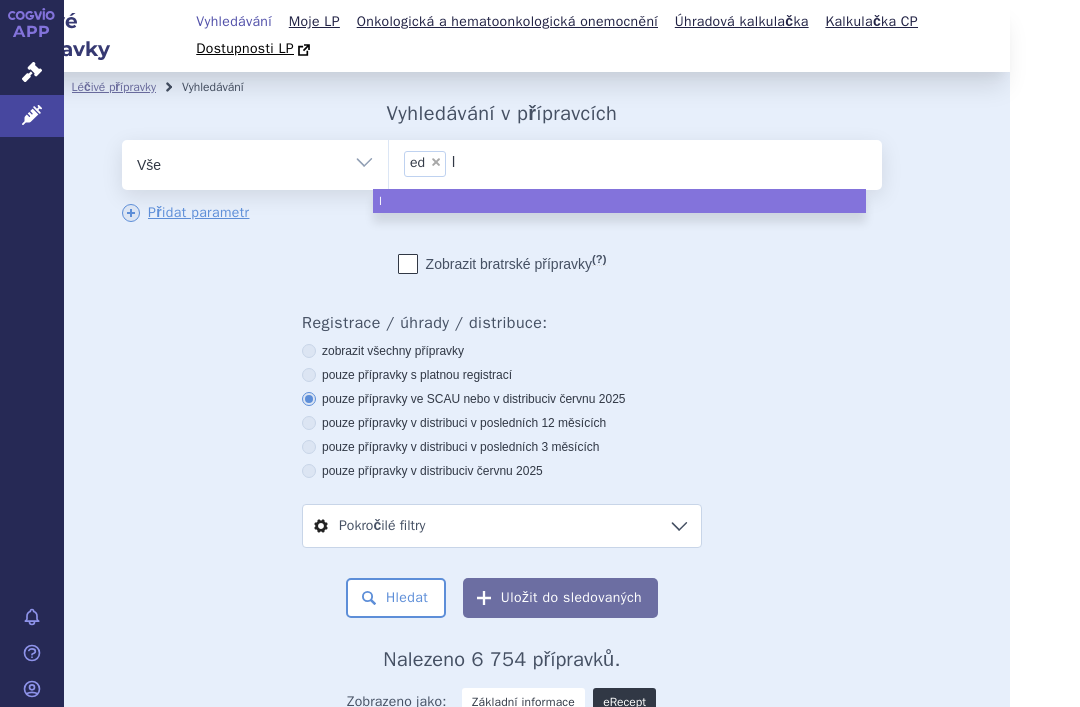 type on "li" 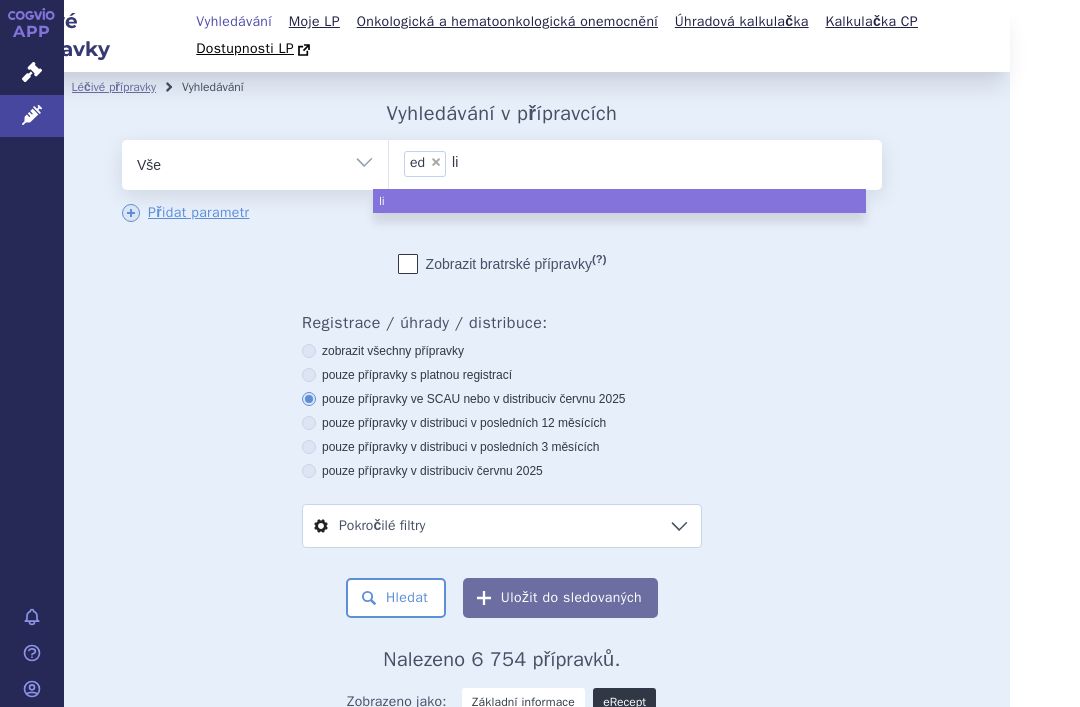 type 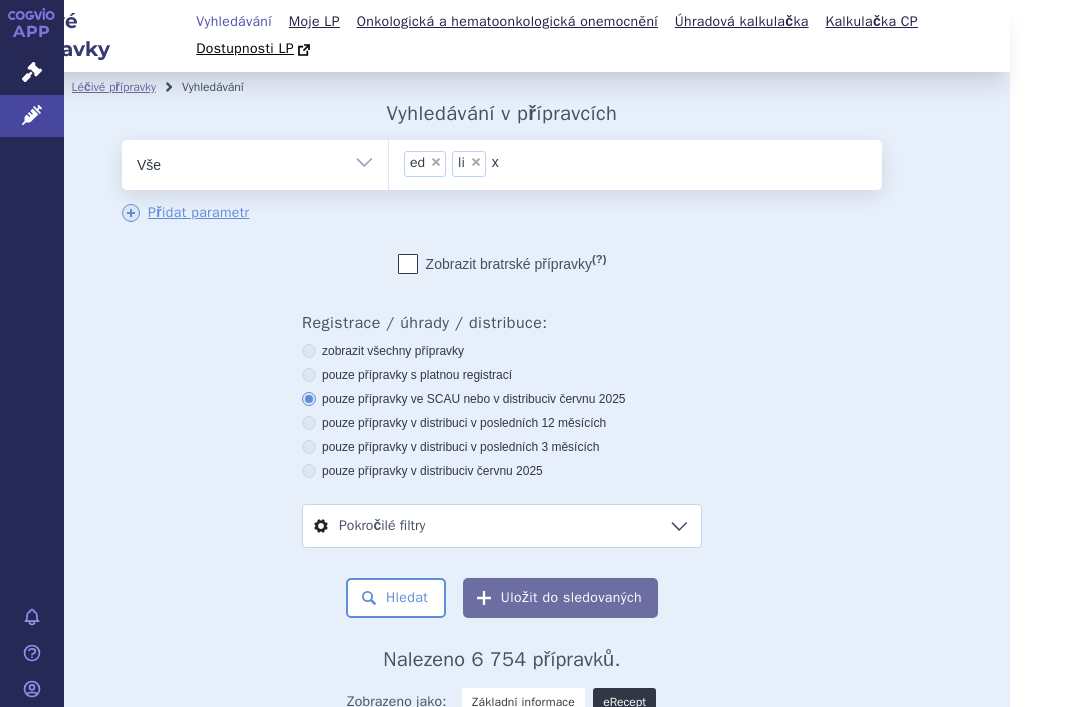 type on "xi" 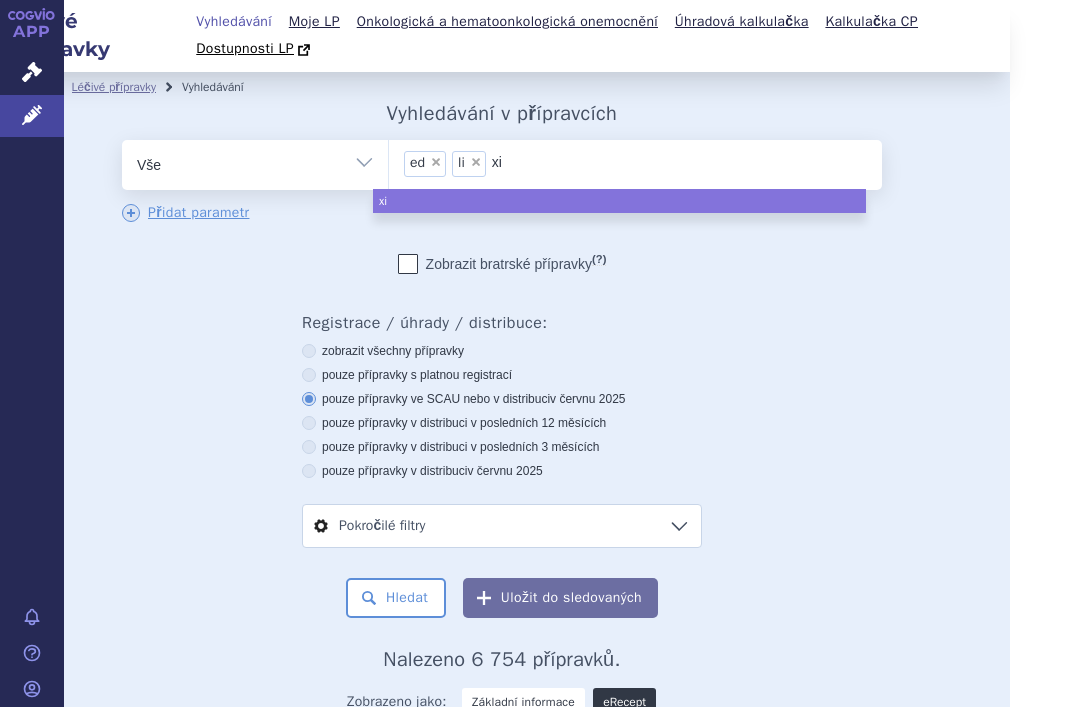 click on "× ed × li xi" at bounding box center [635, 162] 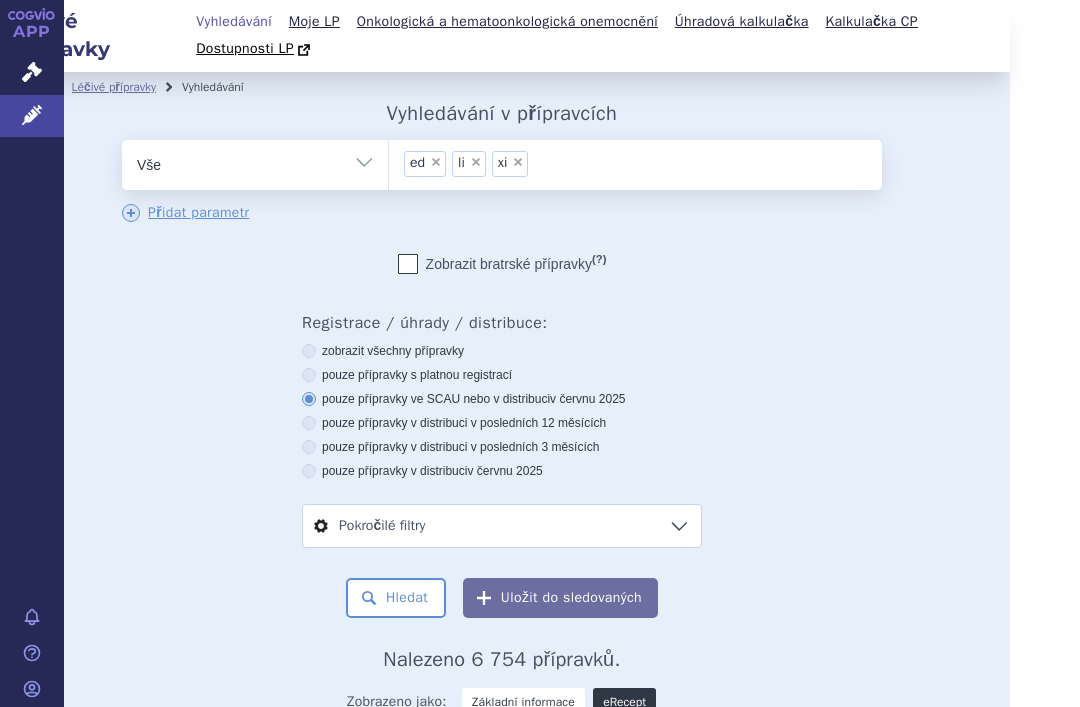 click on "Hledat" at bounding box center [396, 598] 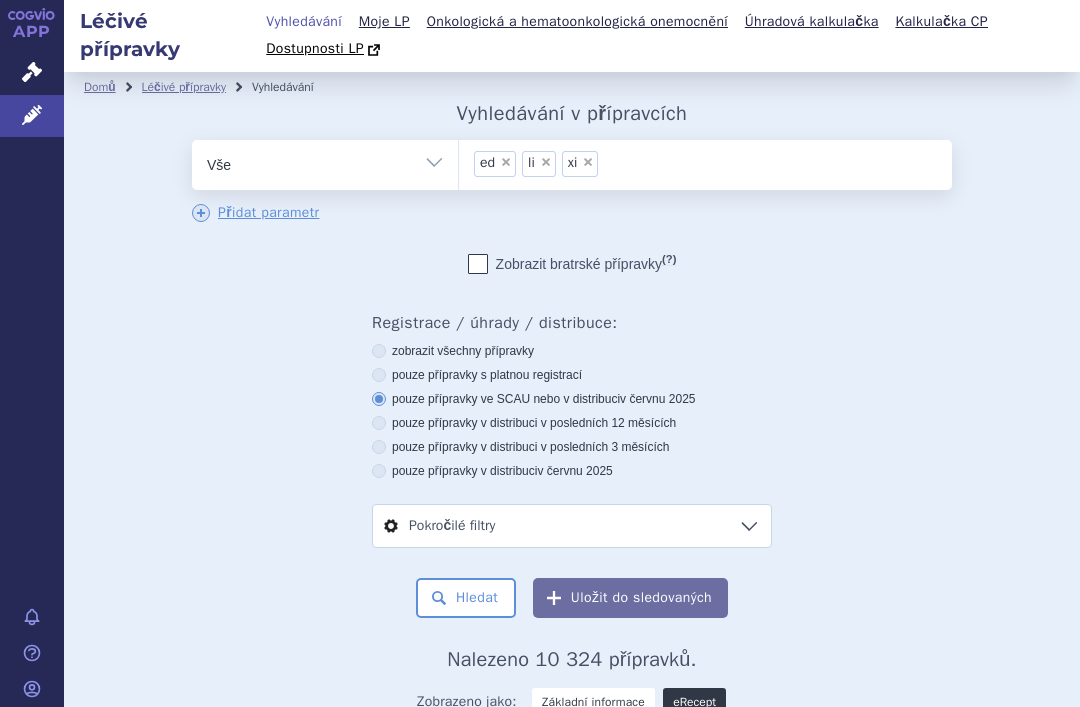scroll, scrollTop: 0, scrollLeft: 0, axis: both 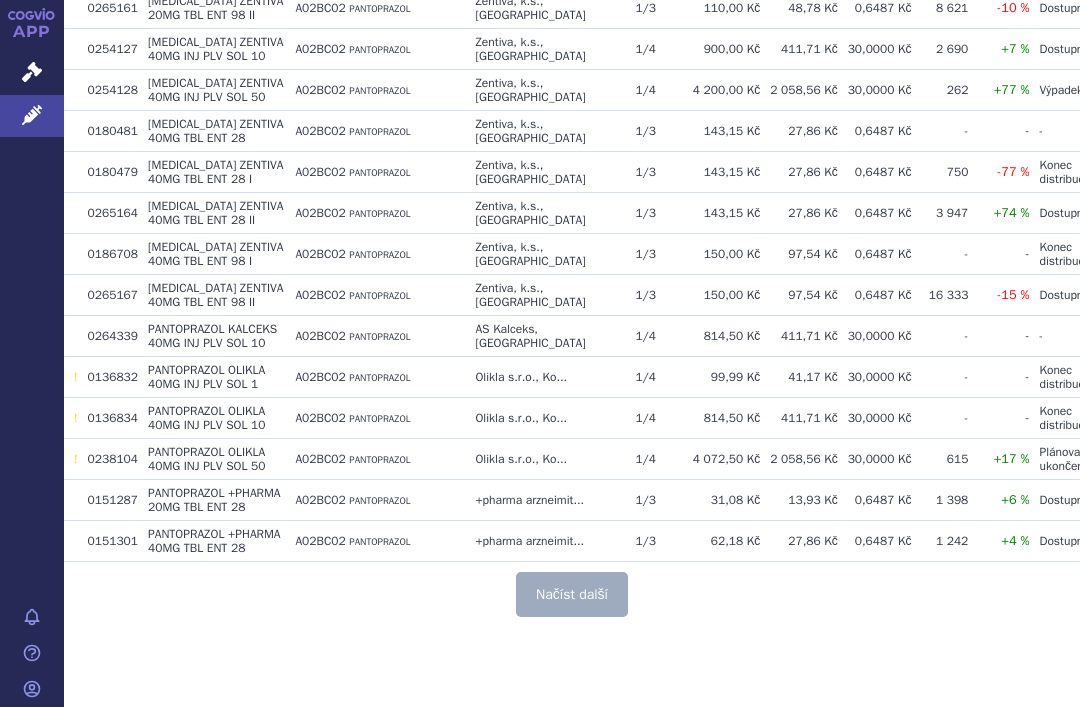 click on "Načíst další" at bounding box center (572, 594) 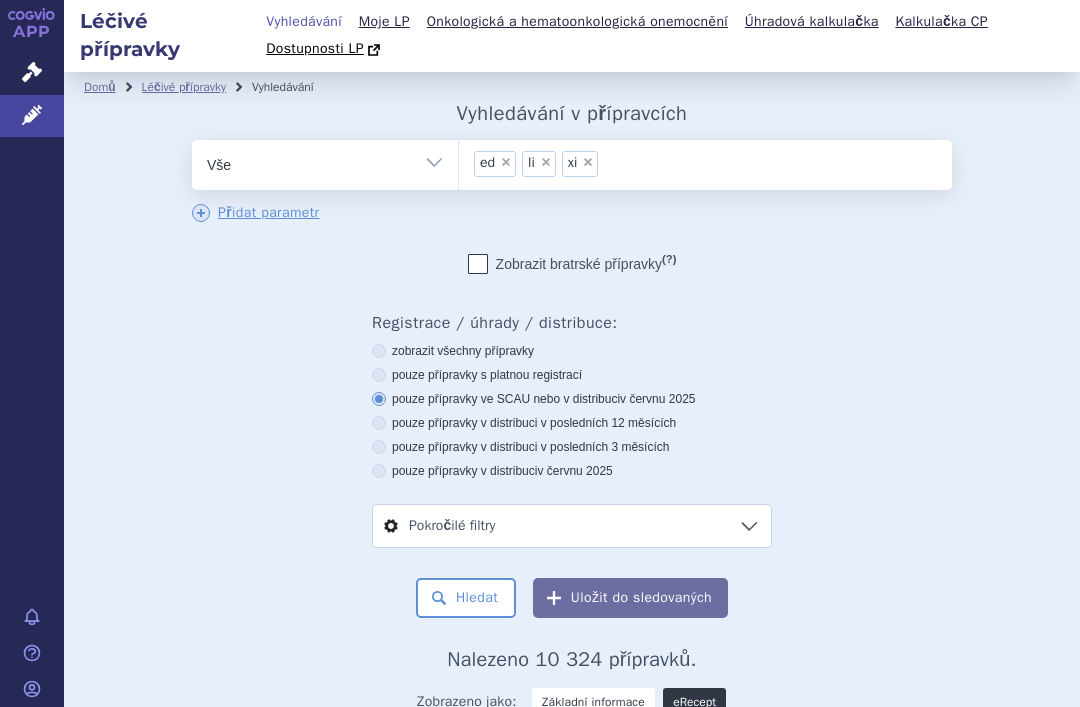 scroll, scrollTop: 0, scrollLeft: 0, axis: both 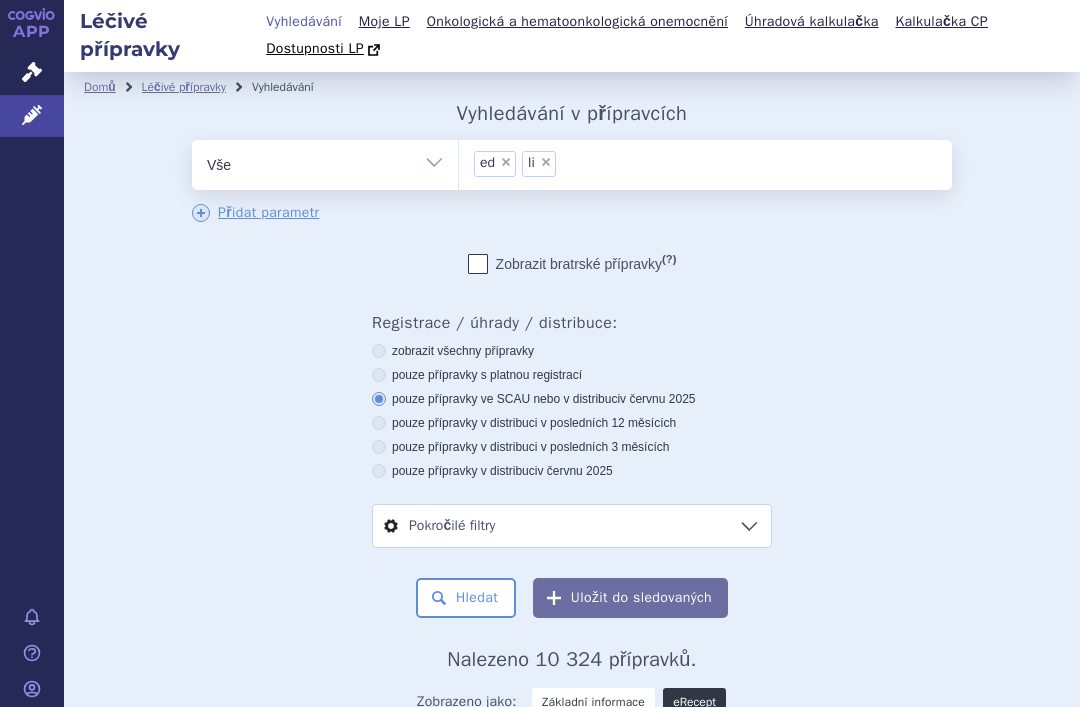 click on "× li" at bounding box center (539, 164) 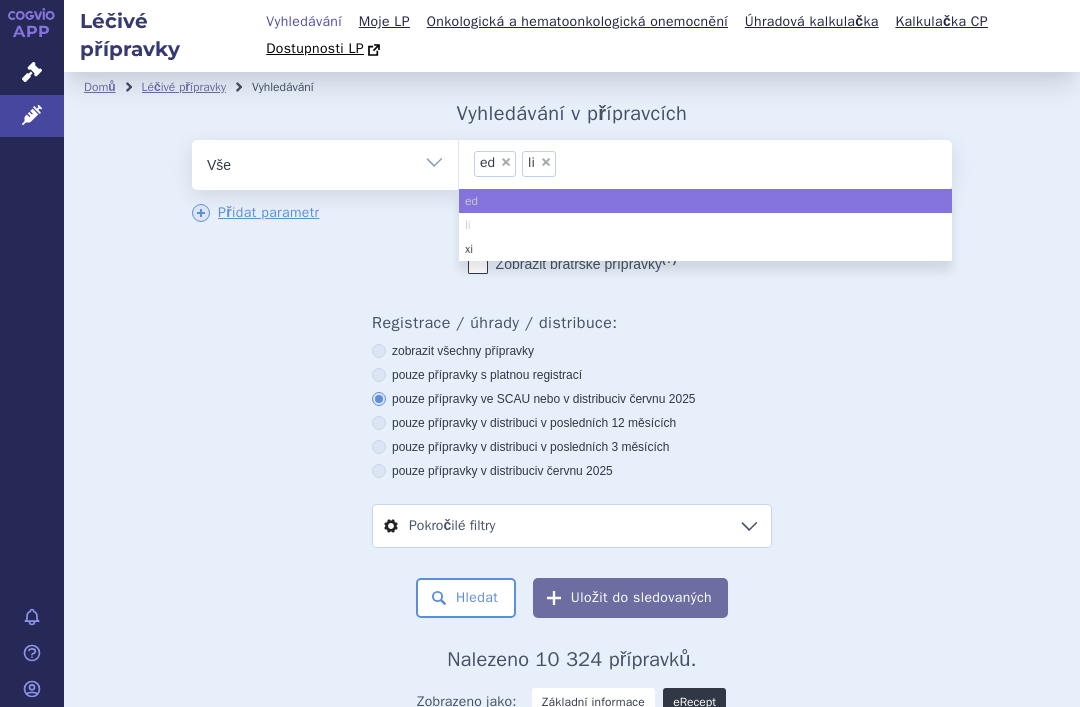 click on "×" at bounding box center (546, 162) 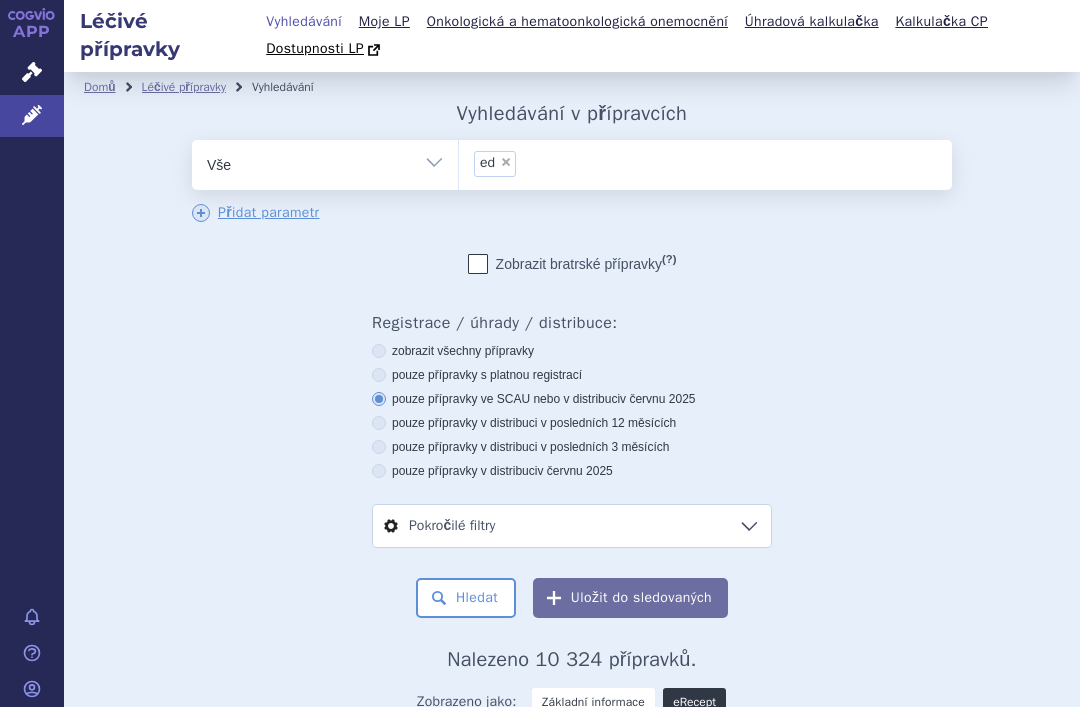 click on "× ed" at bounding box center [495, 164] 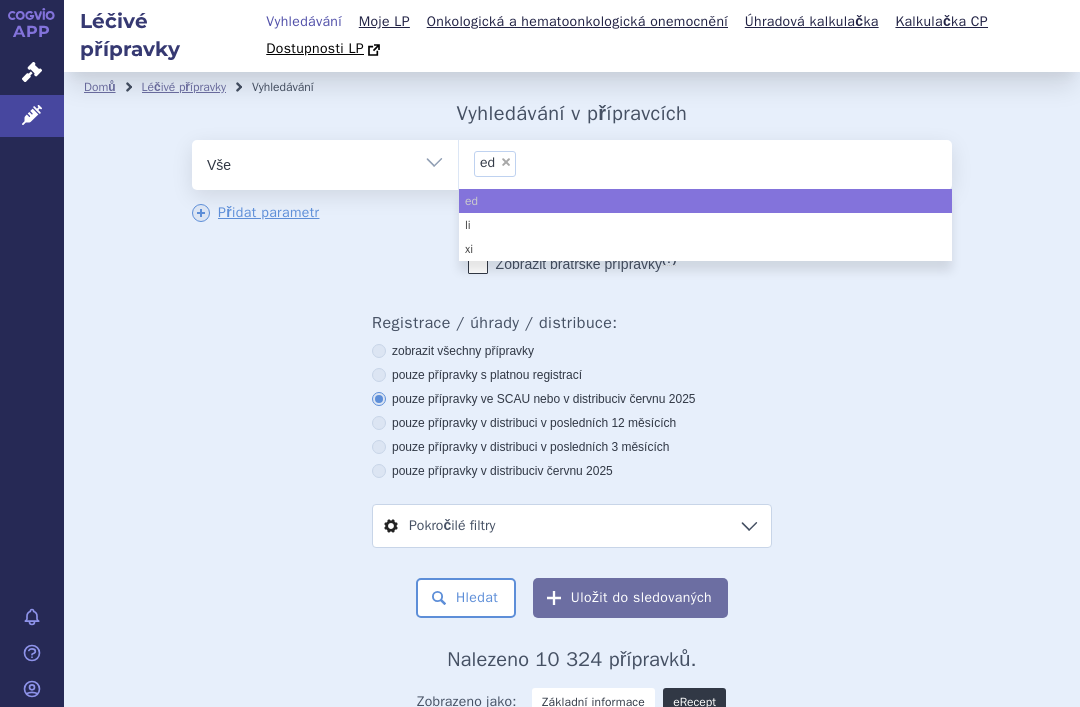 click on "×" at bounding box center (506, 162) 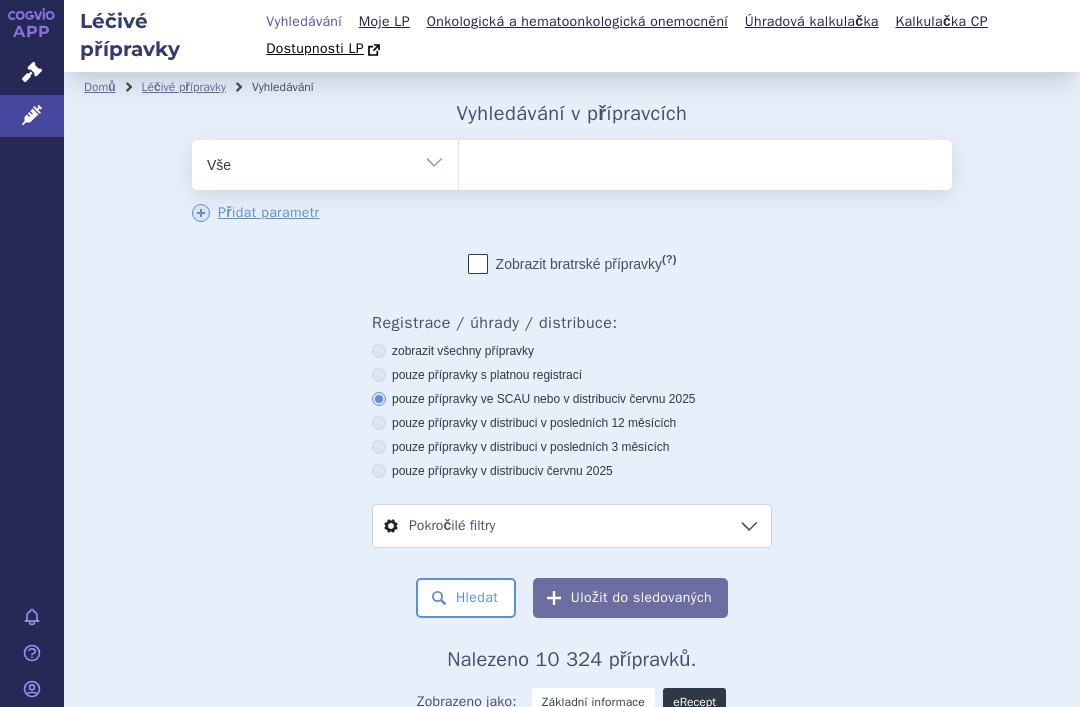 click on "Vše
Přípravek/SUKL kód
MAH
VPOIS
ATC/Aktivní látka
Léková forma
Síla" at bounding box center (325, 162) 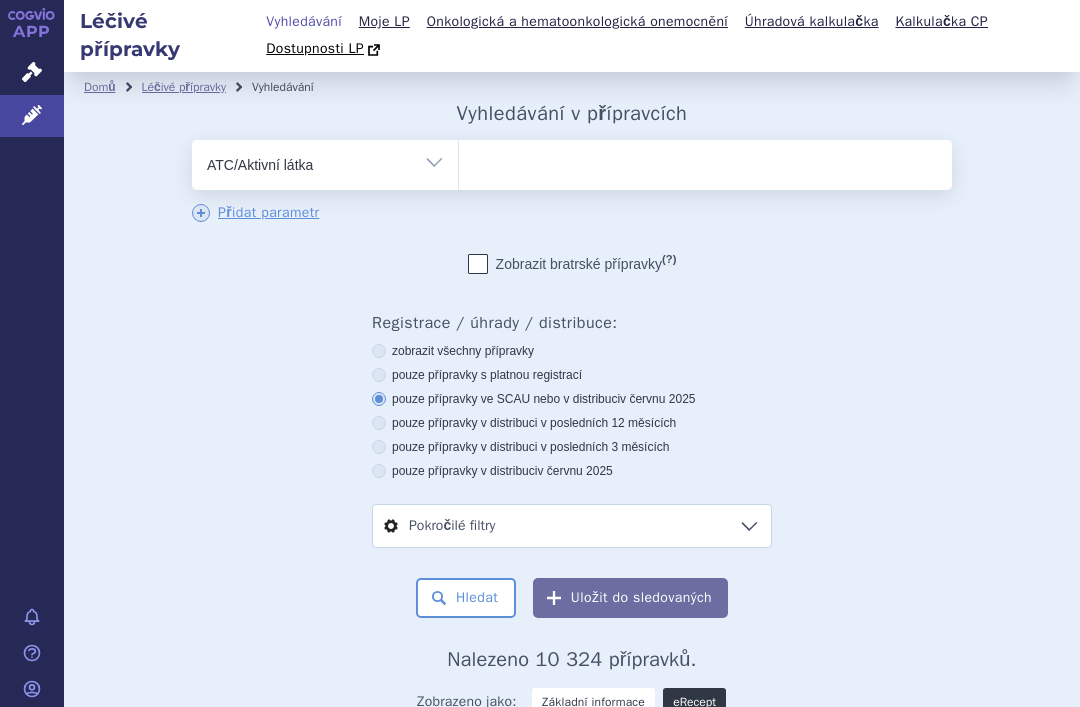 click at bounding box center (705, 161) 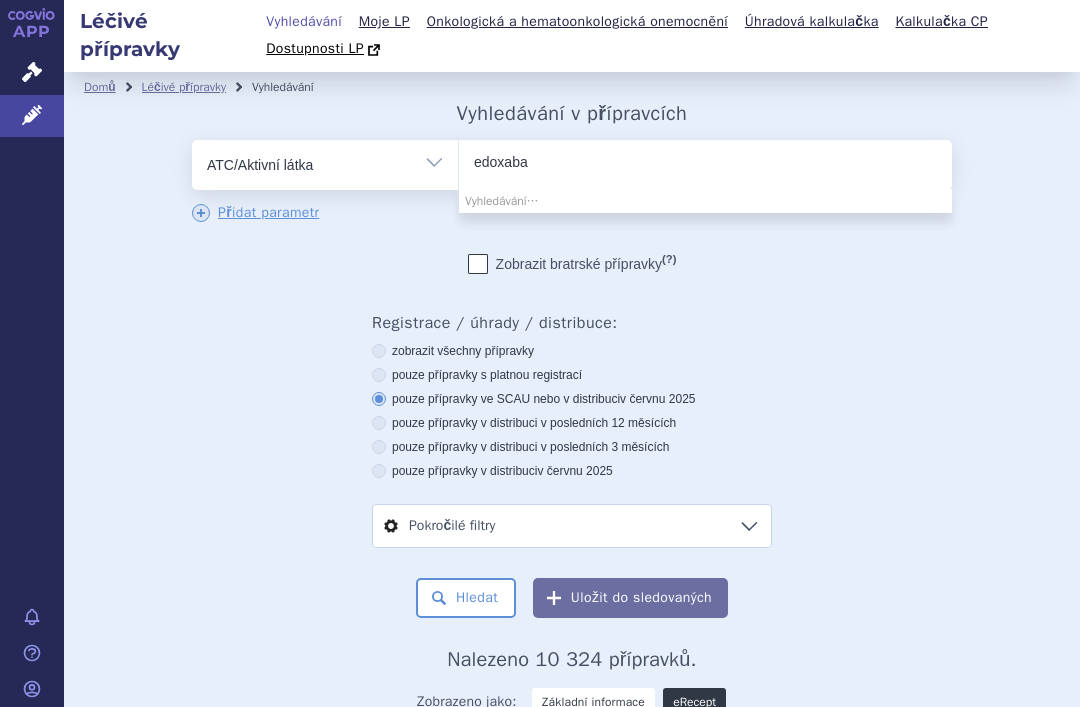 type on "edoxaban" 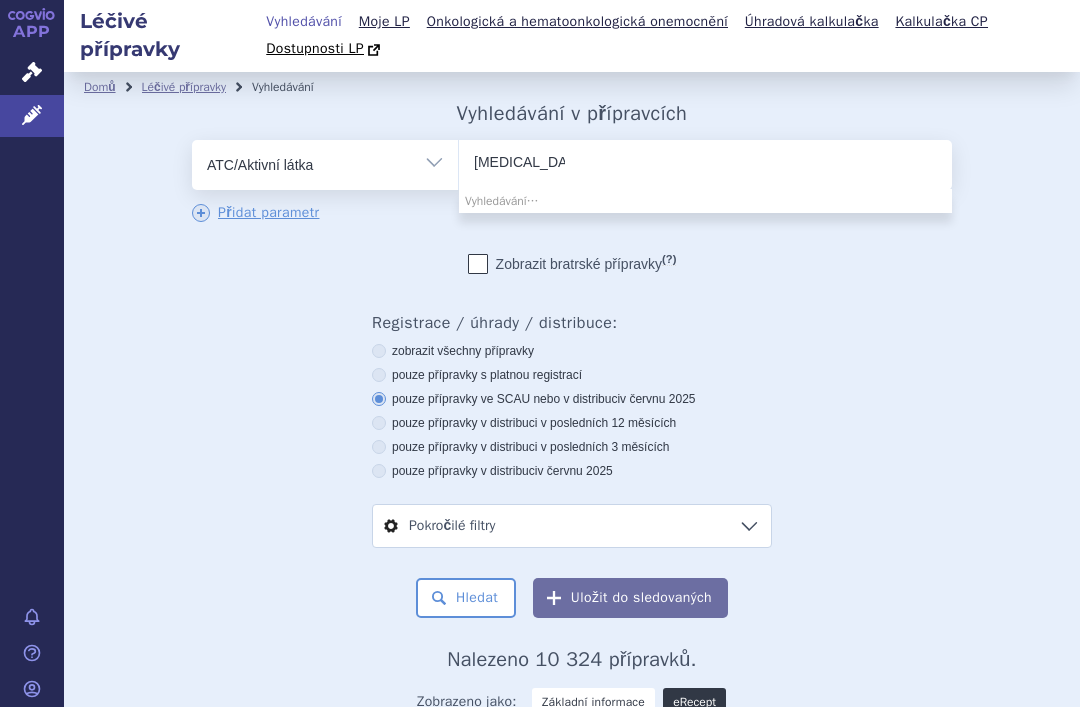 type 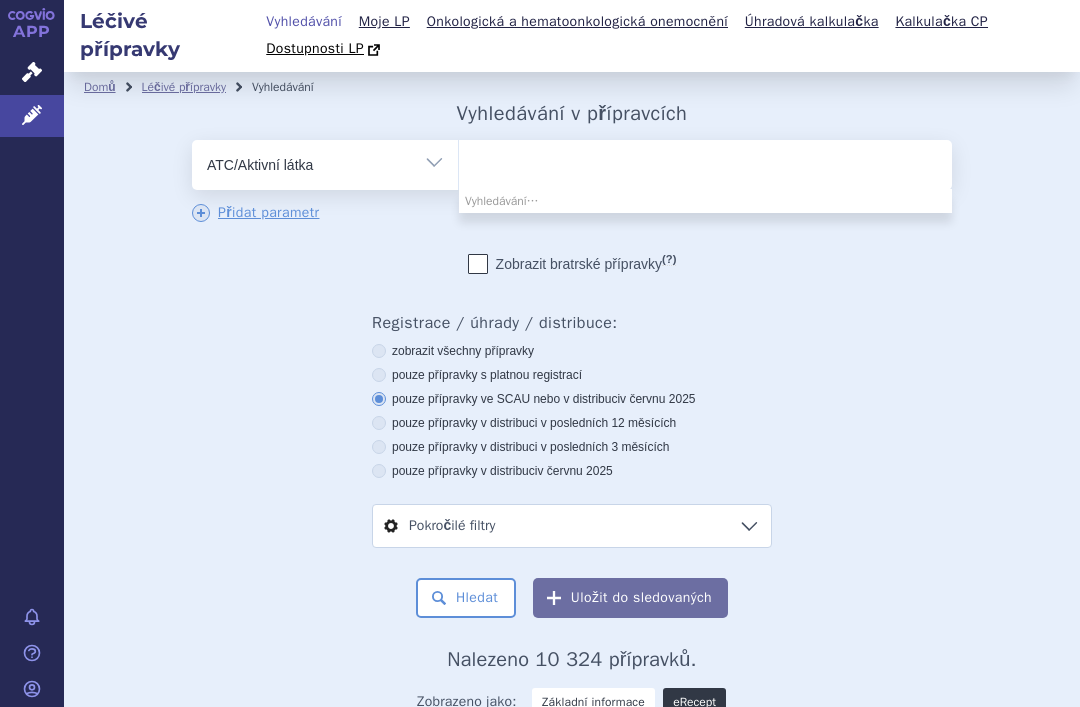 select on "edoxaban" 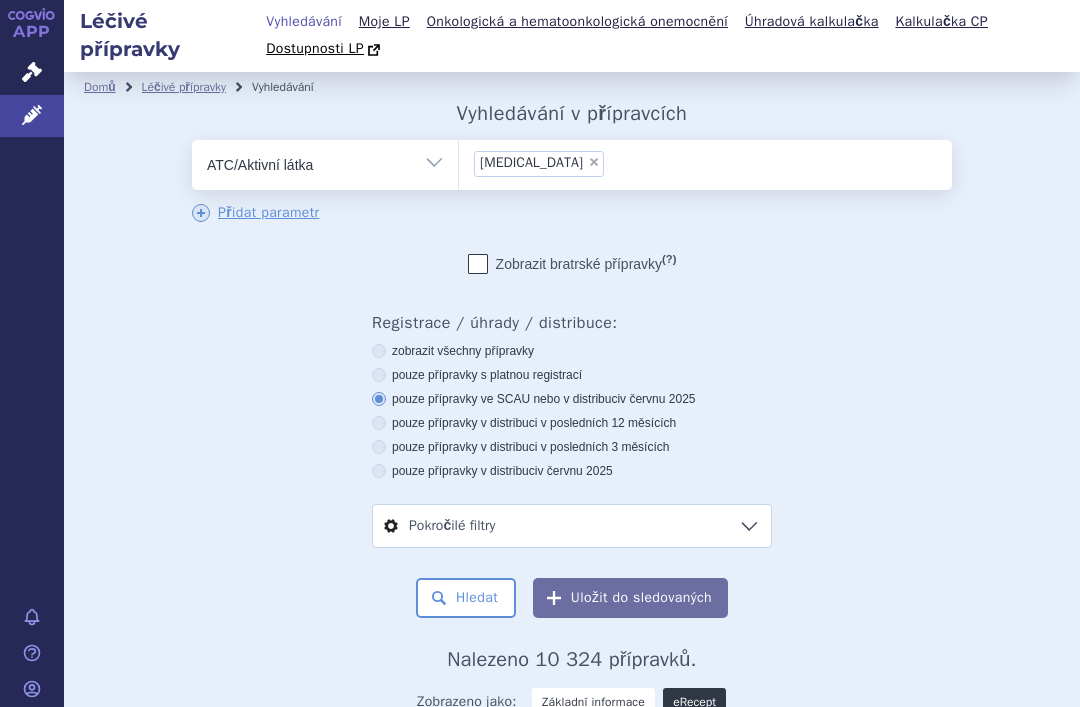click on "Hledat" at bounding box center [466, 598] 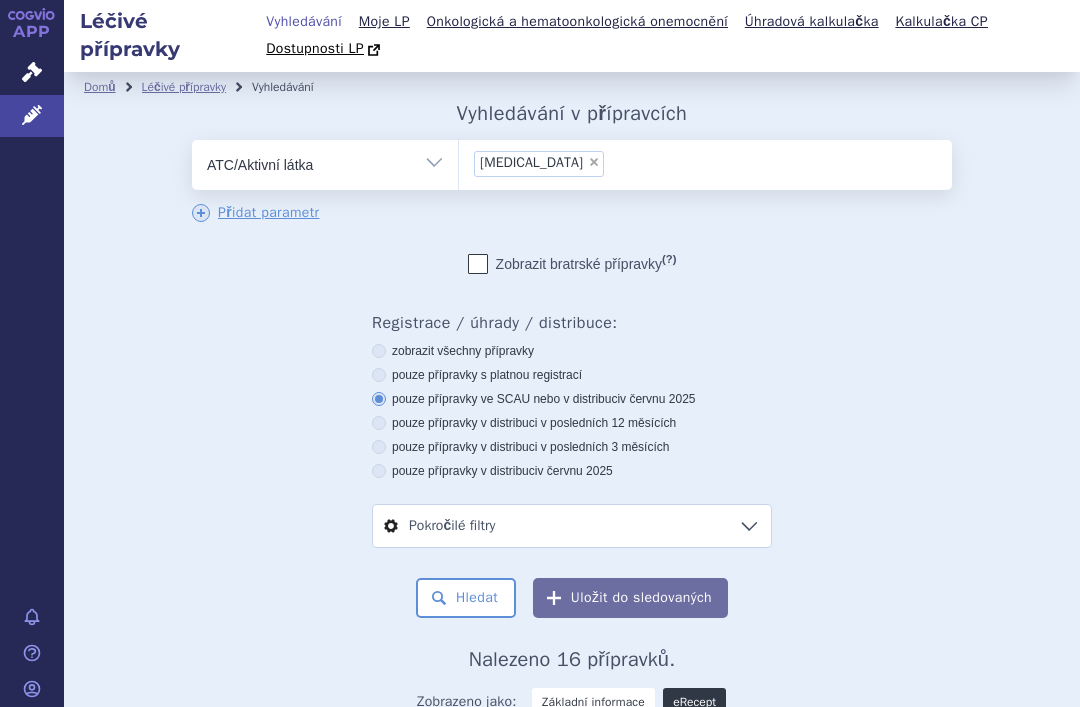 scroll, scrollTop: 0, scrollLeft: 0, axis: both 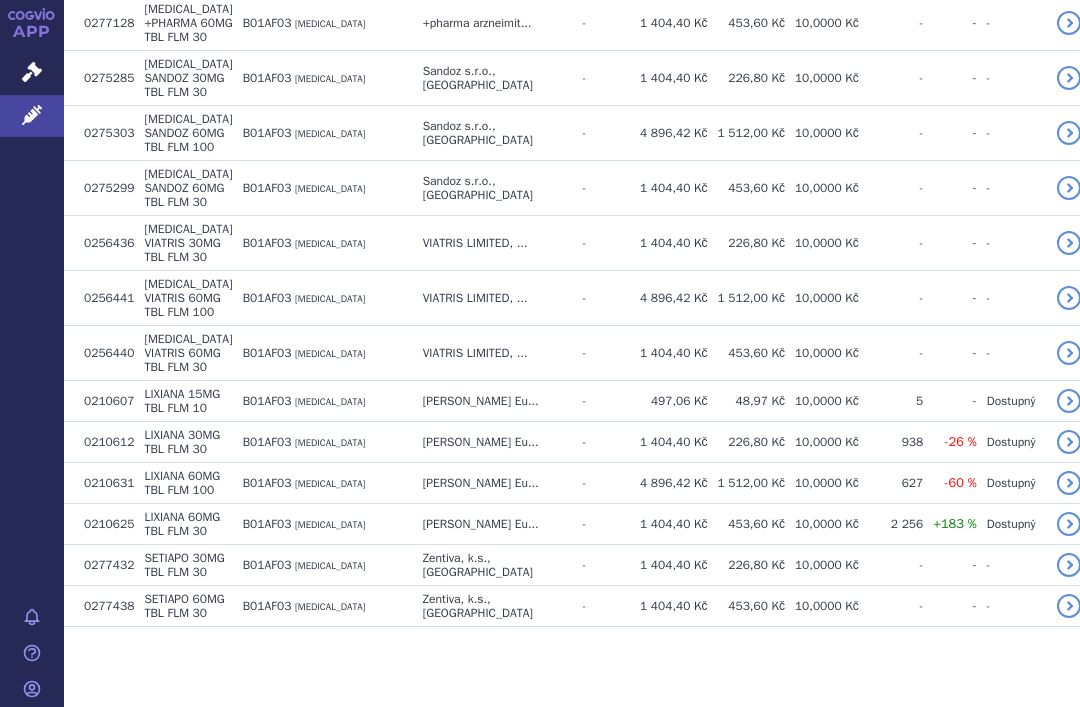 click on "B01AF03" at bounding box center (267, 524) 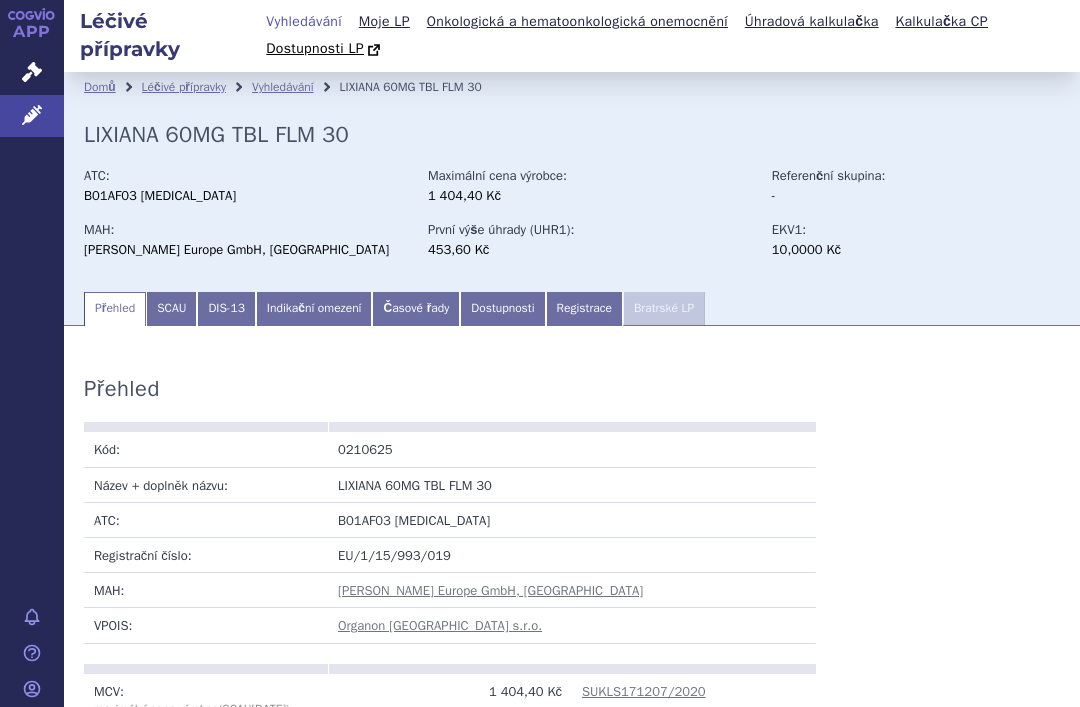 scroll, scrollTop: 0, scrollLeft: 0, axis: both 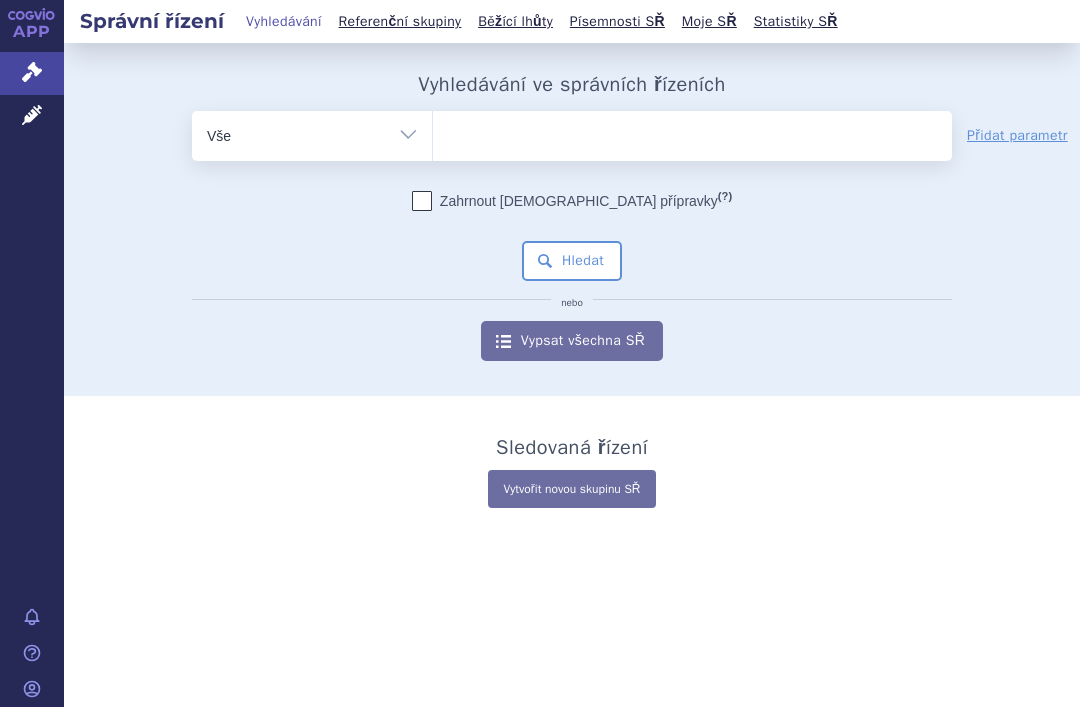click on "Léčivé přípravky" at bounding box center (32, 116) 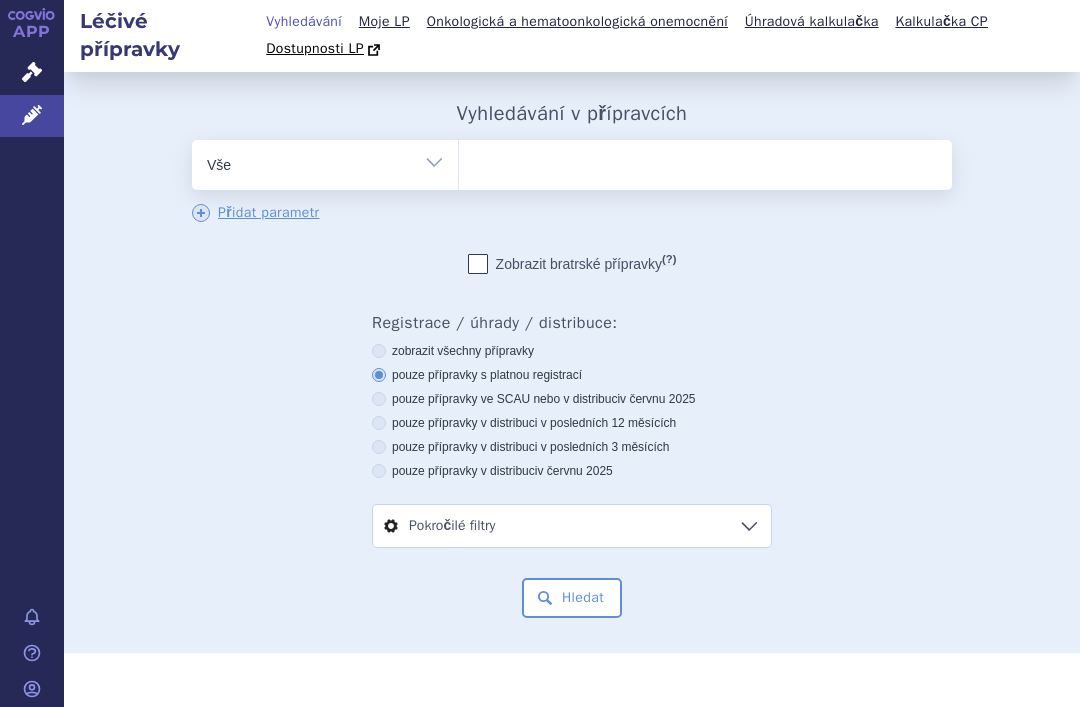 scroll, scrollTop: 0, scrollLeft: 0, axis: both 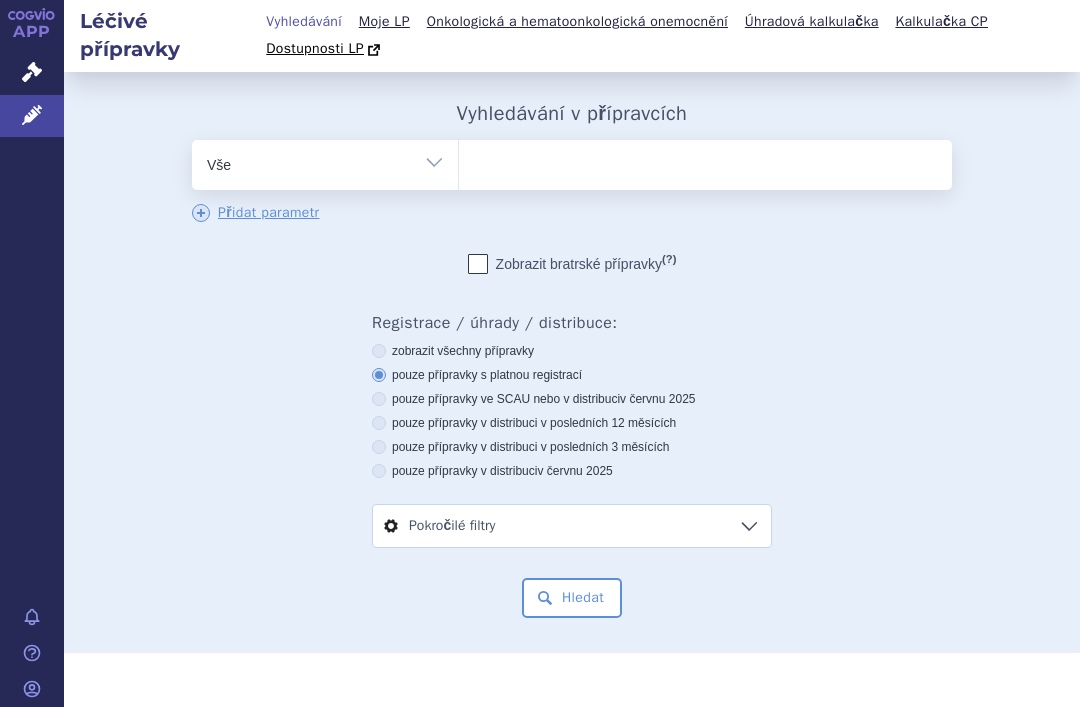 click at bounding box center [705, 161] 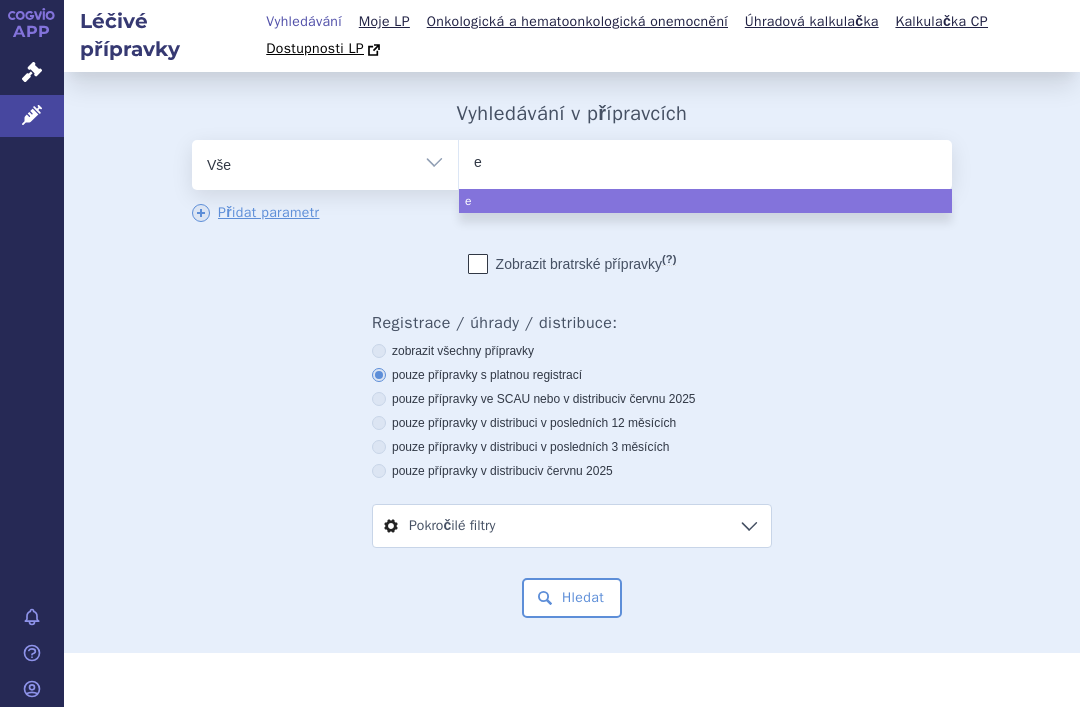 type on "ed" 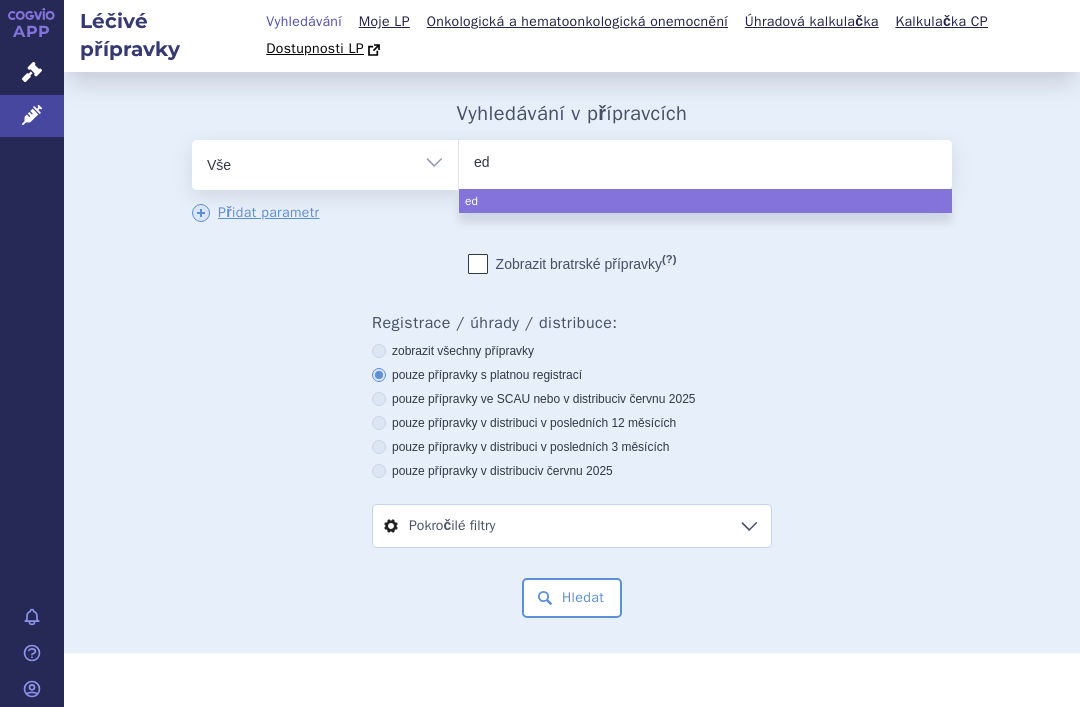 click on "Vše
Přípravek/SUKL kód
MAH
VPOIS
ATC/Aktivní látka
Léková forma
Síla" at bounding box center [325, 162] 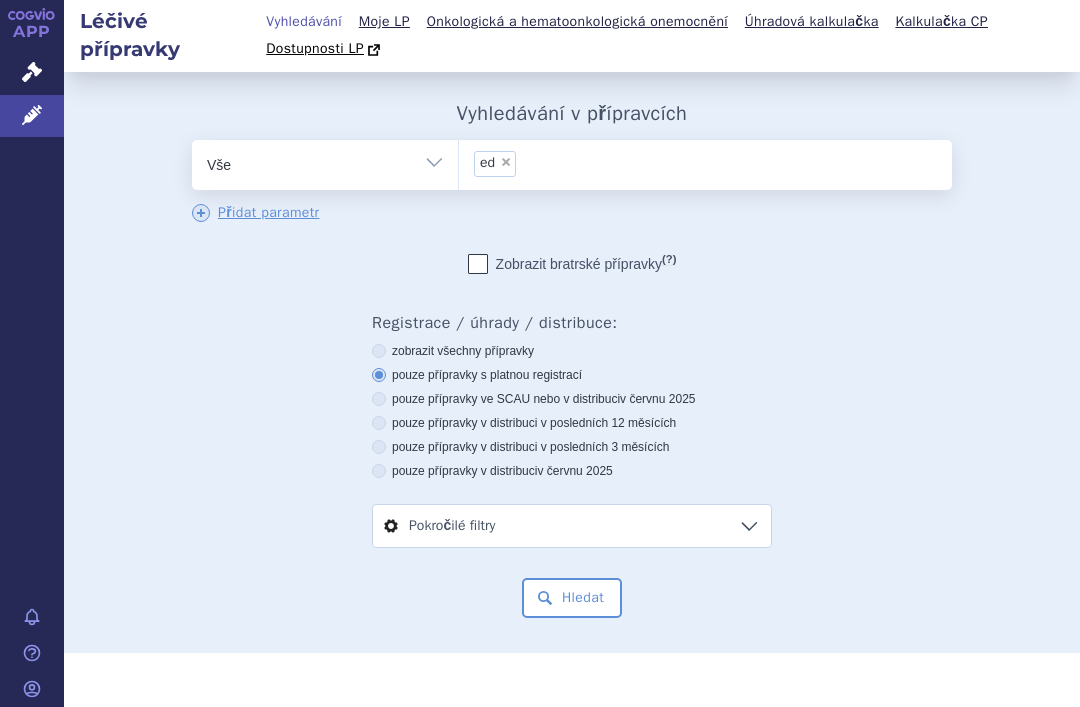 click on "Vše
Přípravek/SUKL kód
MAH
VPOIS
ATC/Aktivní látka
Léková forma
Síla" at bounding box center (325, 162) 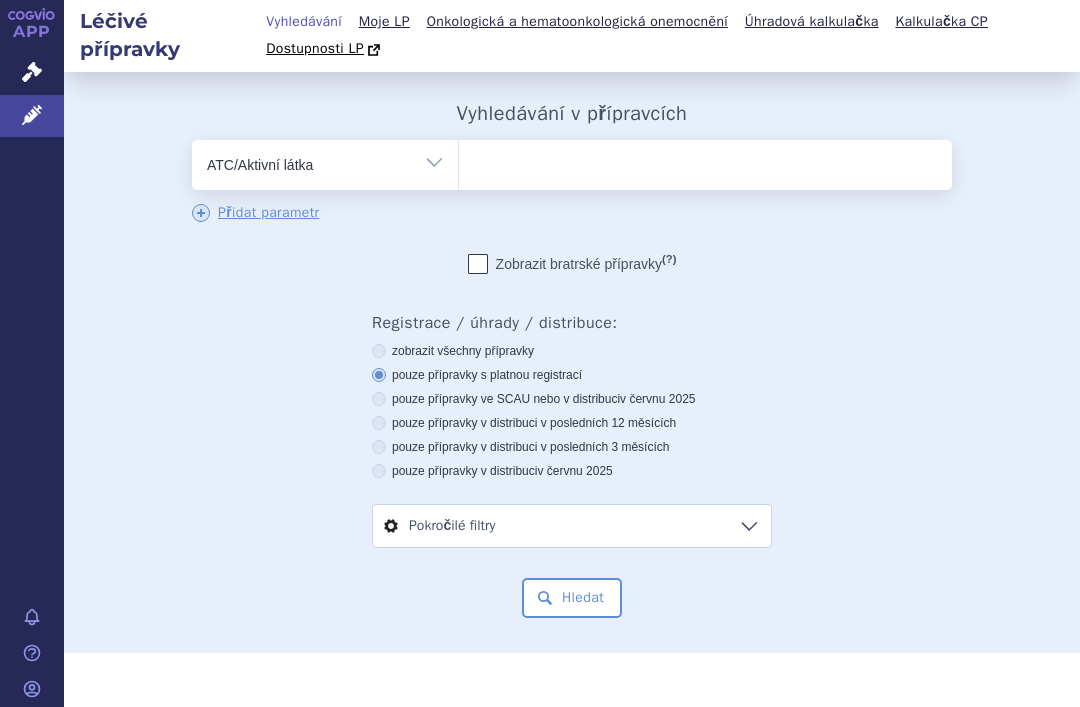 click at bounding box center [705, 161] 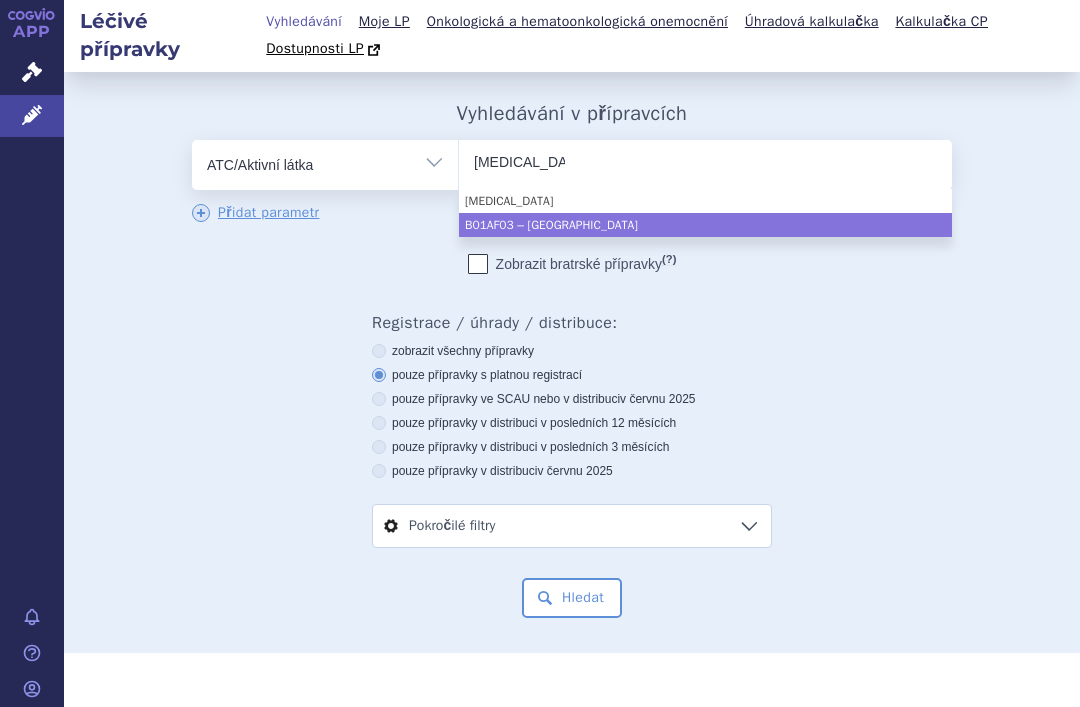 type on "edoxaban" 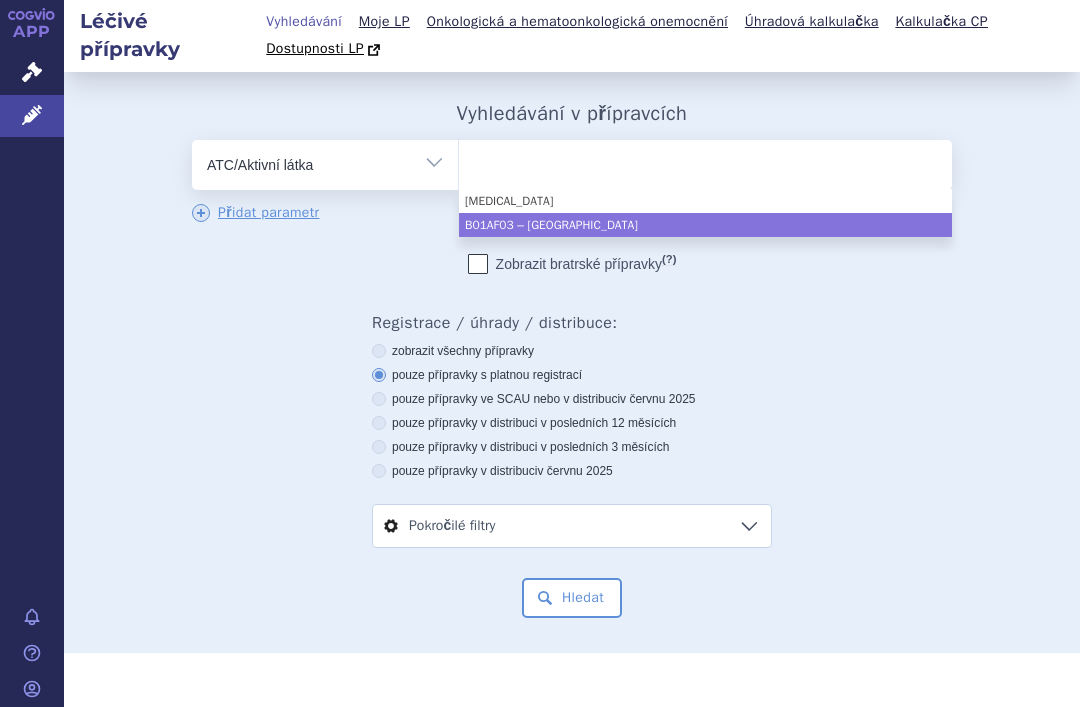select on "B01AF03" 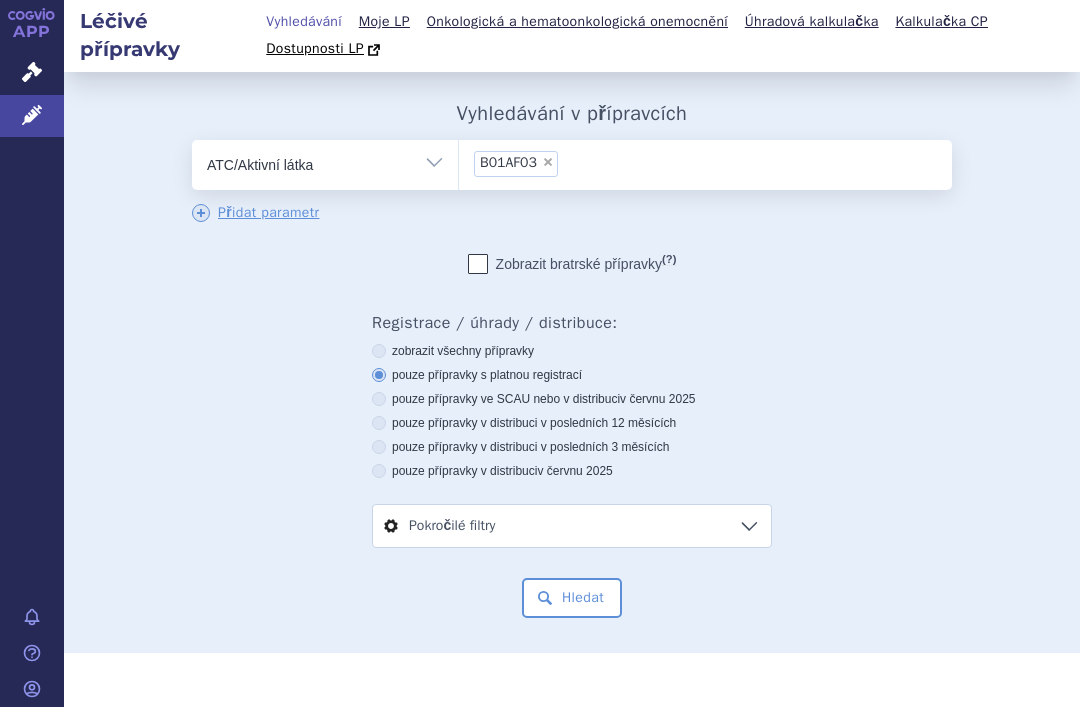 click on "pouze přípravky v distribuci v posledních 12 měsících" at bounding box center (572, 423) 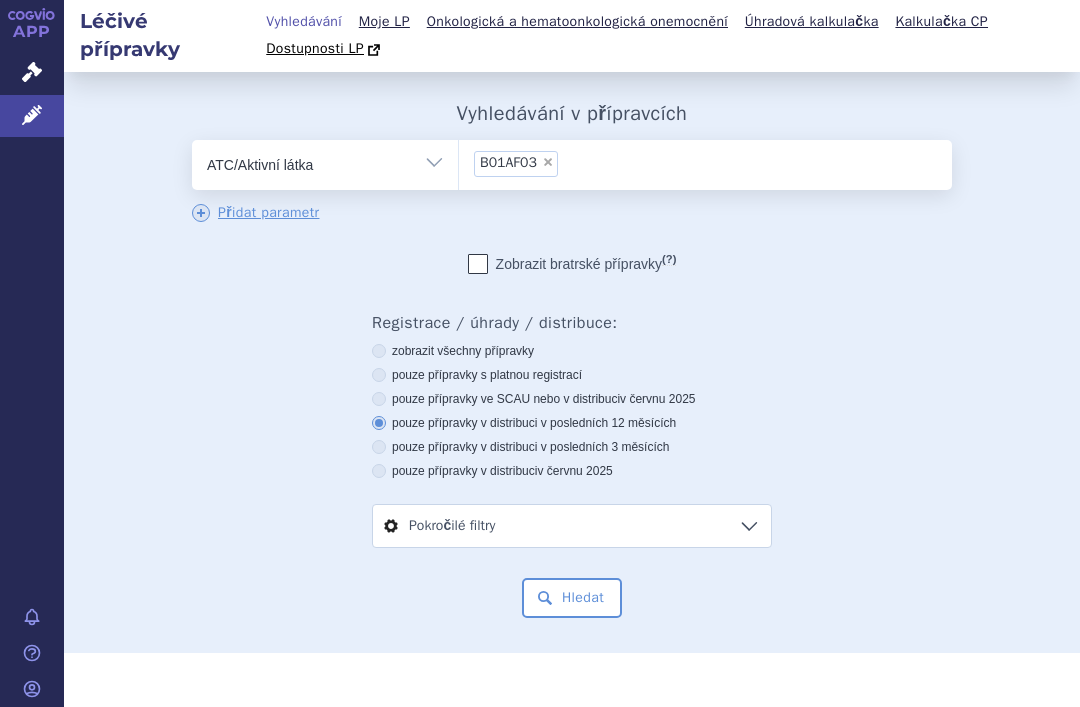 click on "Hledat" at bounding box center [572, 598] 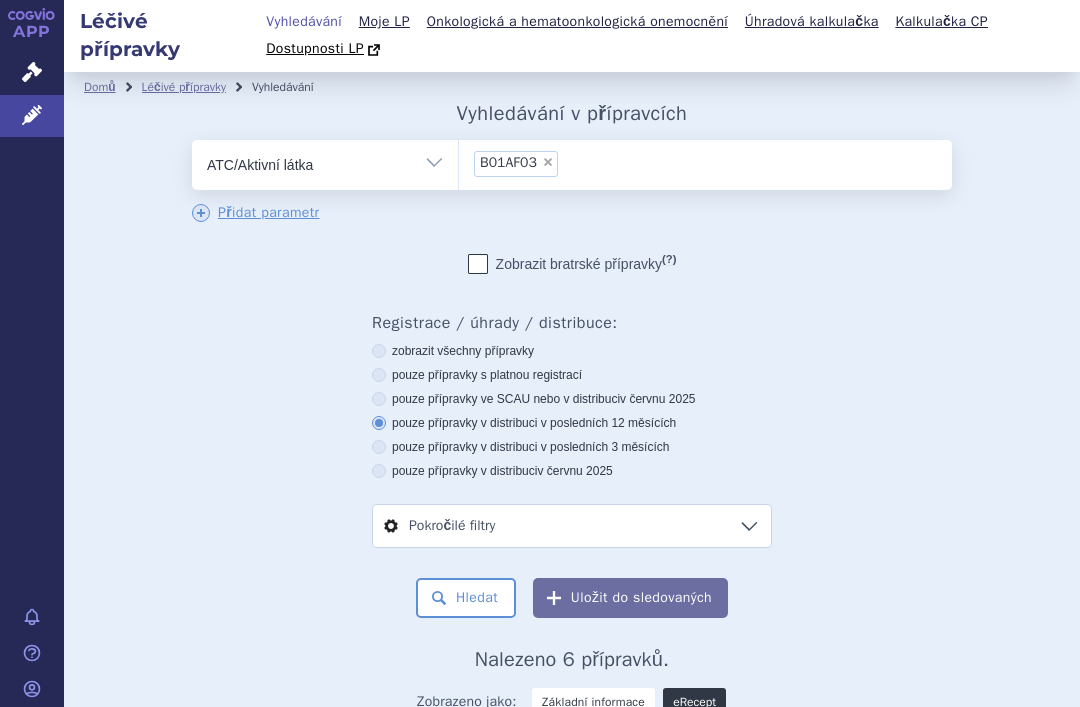 scroll, scrollTop: 0, scrollLeft: 0, axis: both 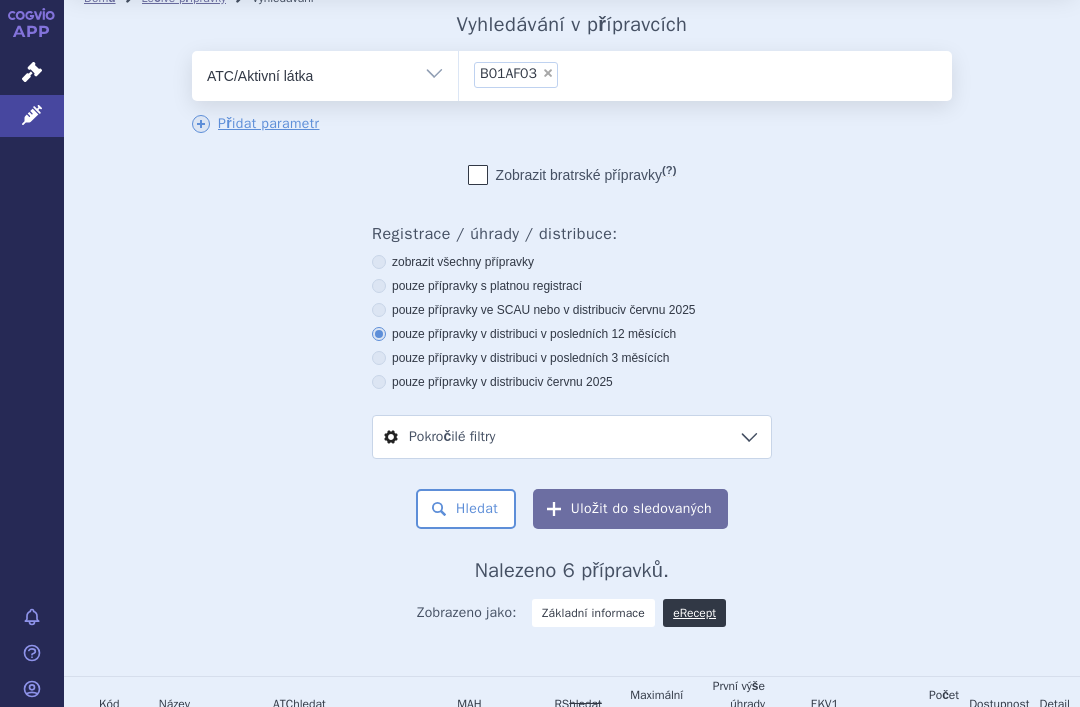 click on "eRecept" at bounding box center (694, 613) 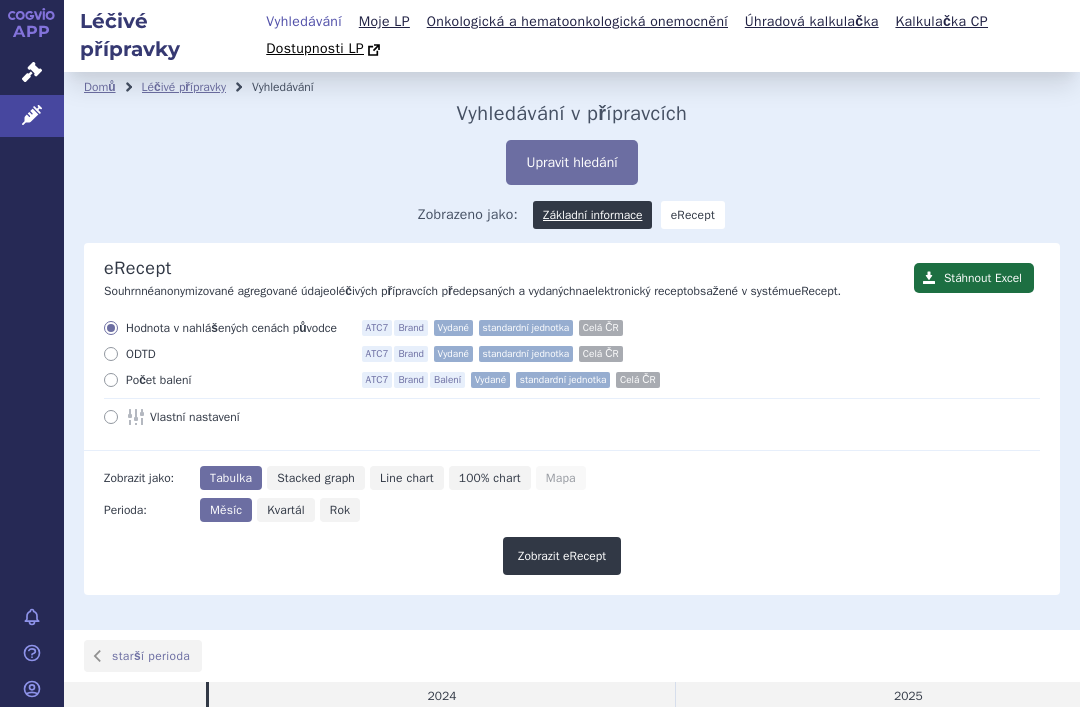 scroll, scrollTop: 0, scrollLeft: 0, axis: both 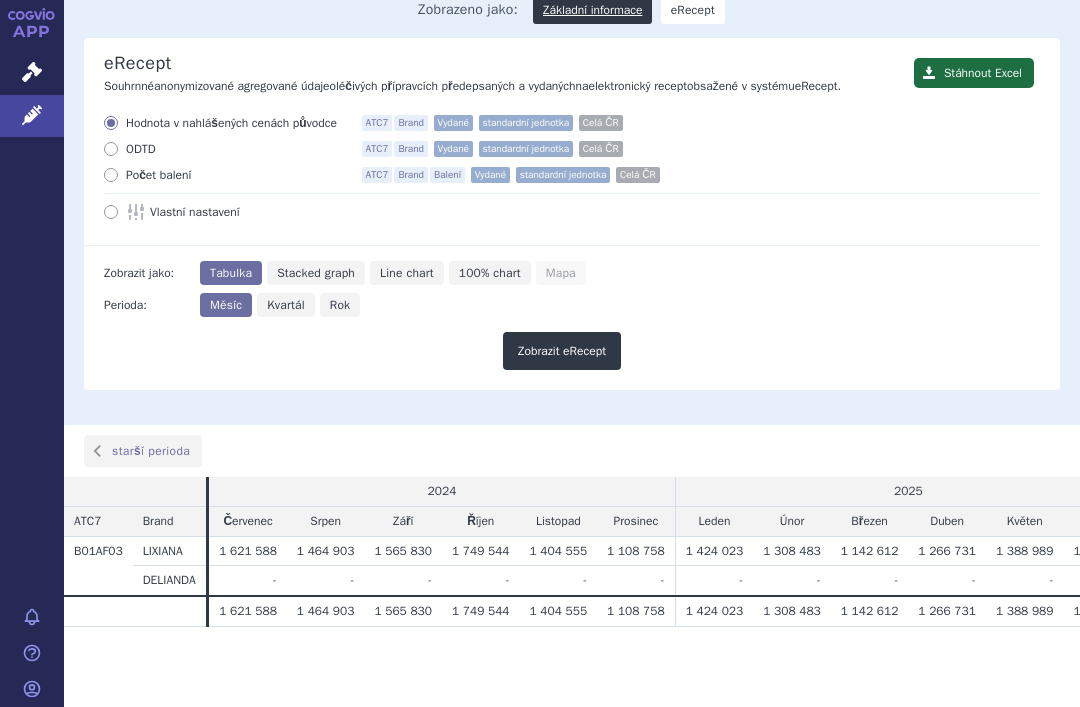 click on "Vlastní nastavení" at bounding box center (572, 212) 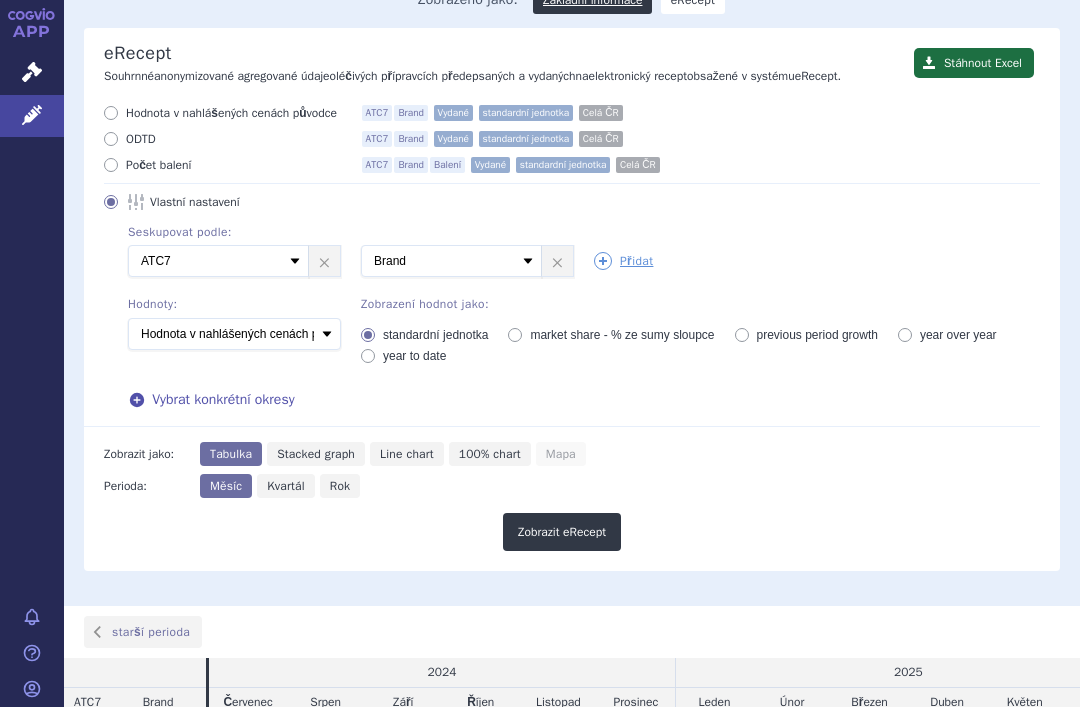 click on "Přidat" at bounding box center (623, 261) 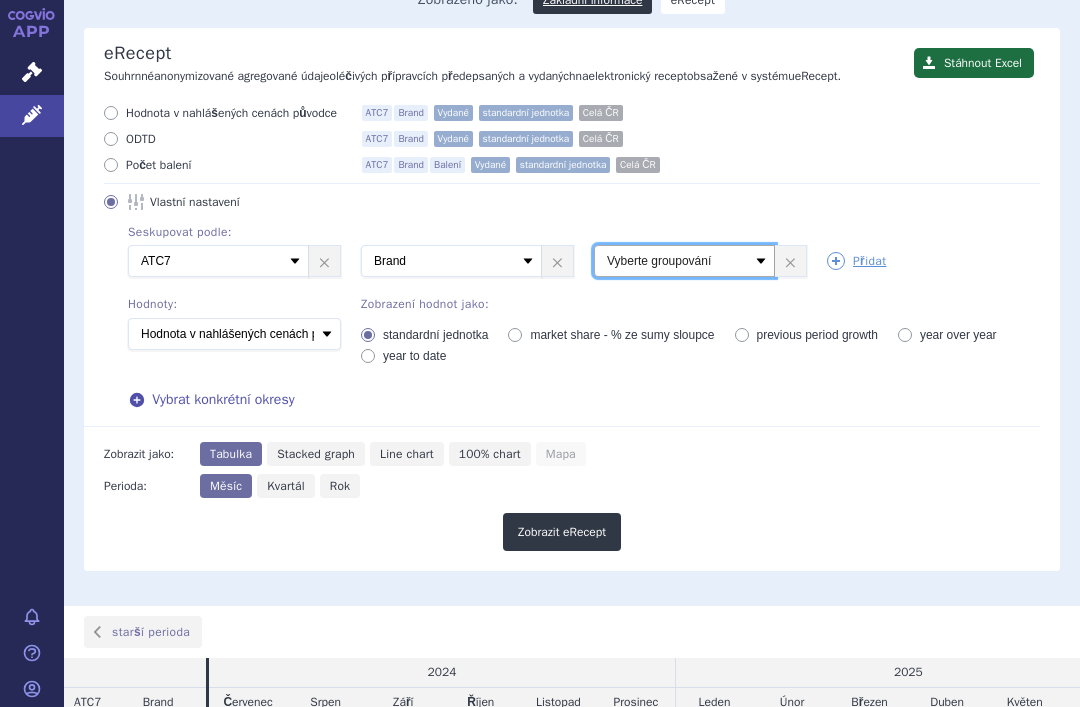 click on "Vyberte groupování
ATC3
ATC5
ATC7
Brand
Balení
Síla
Forma
SÚKL kód
MAH
VPOIS
Referenční skupina
Okres (název)
Kraj" at bounding box center [684, 261] 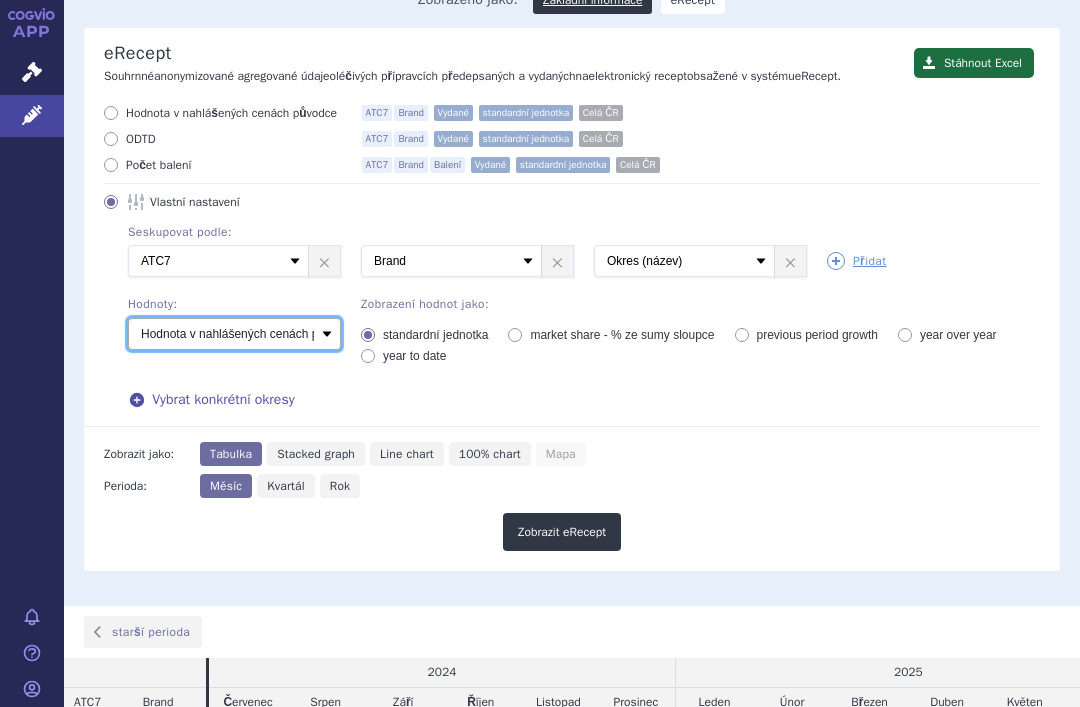 click on "Počet balení - vydané
Hodnota v nahlášených cenách původce - vydané
Hodnota v maximálních úhradách - vydané
ODTD - vydané
Počet balení - předepsané
Hodnota v nahlášených cenách původce - předepsané
Hodnota v maximálních úhradách - předepsané
ODTD - předepsané
Počet balení - rozdíl
Hodnota v nahlášených cenách původce - rozdíl
Hodnota v maximálních úhradách - rozdíl
ODTD - rozdíl
% zaměňování" at bounding box center [234, 334] 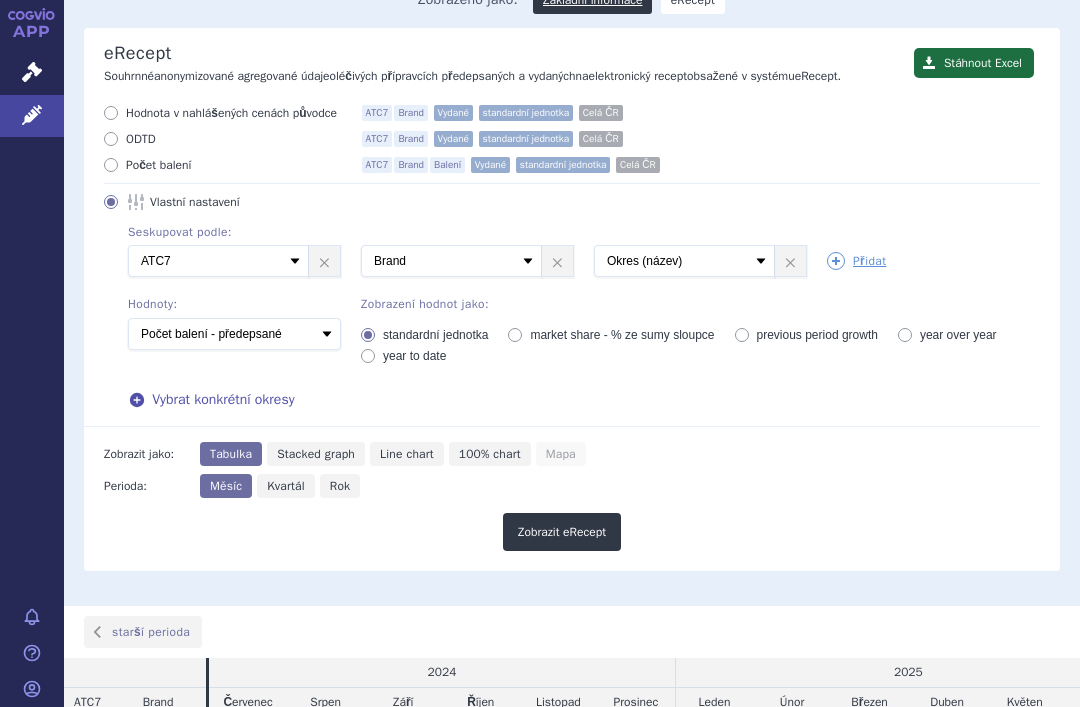 click on "Zobrazit eRecept" at bounding box center (562, 532) 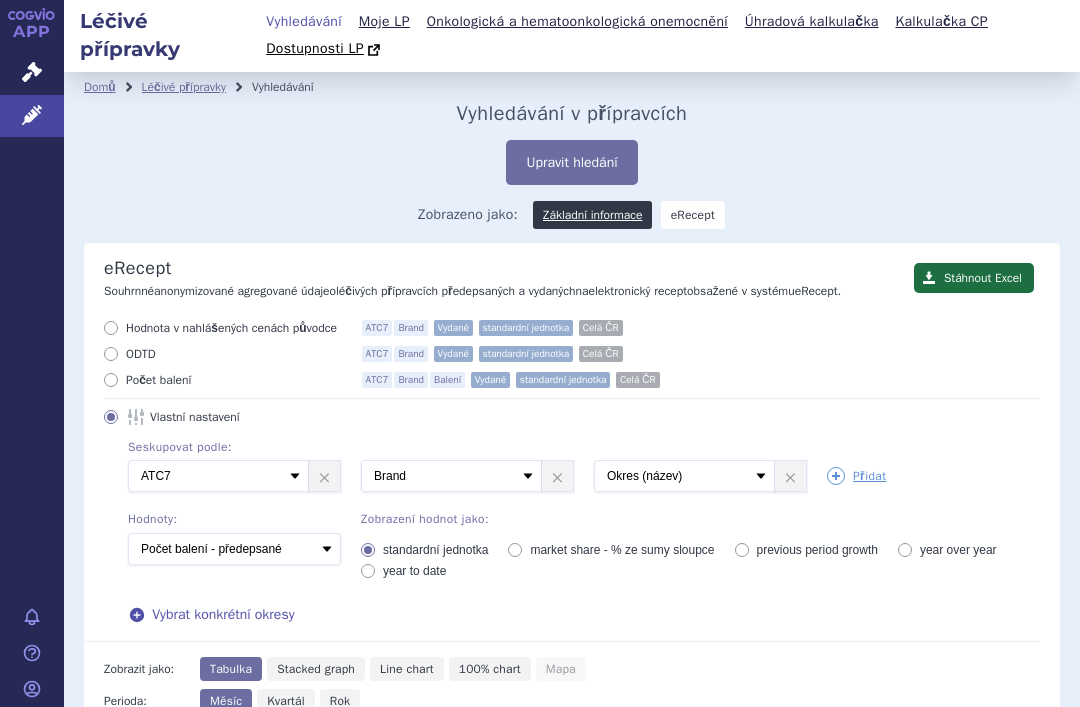 scroll, scrollTop: 0, scrollLeft: 0, axis: both 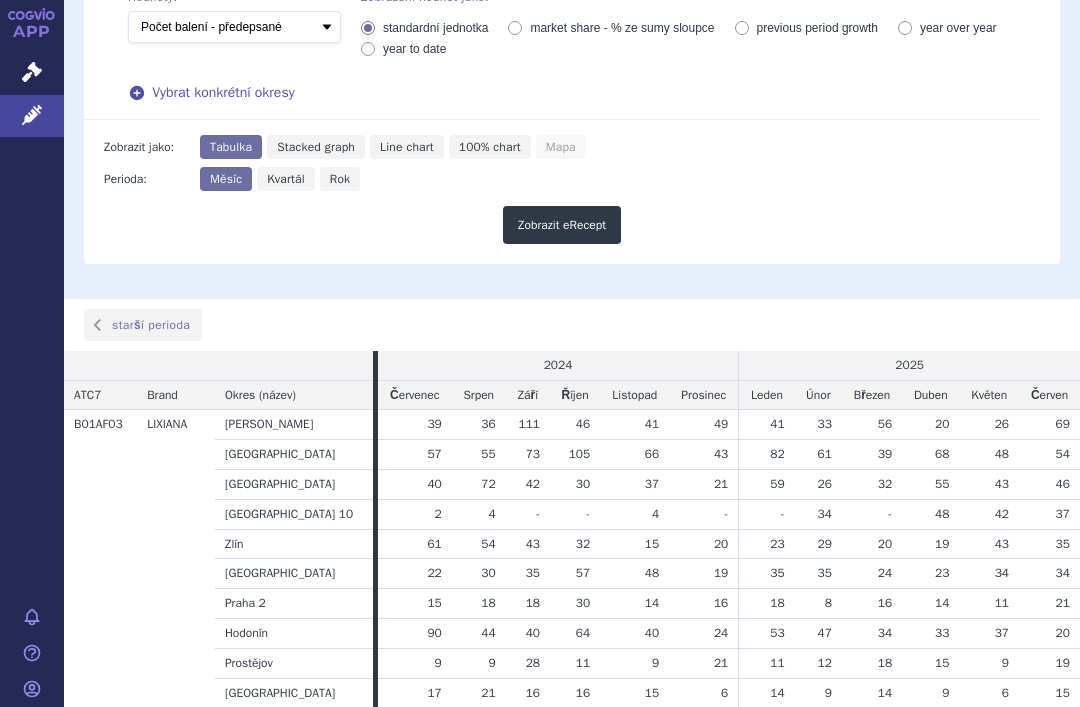 click on "starší perioda" at bounding box center (143, 325) 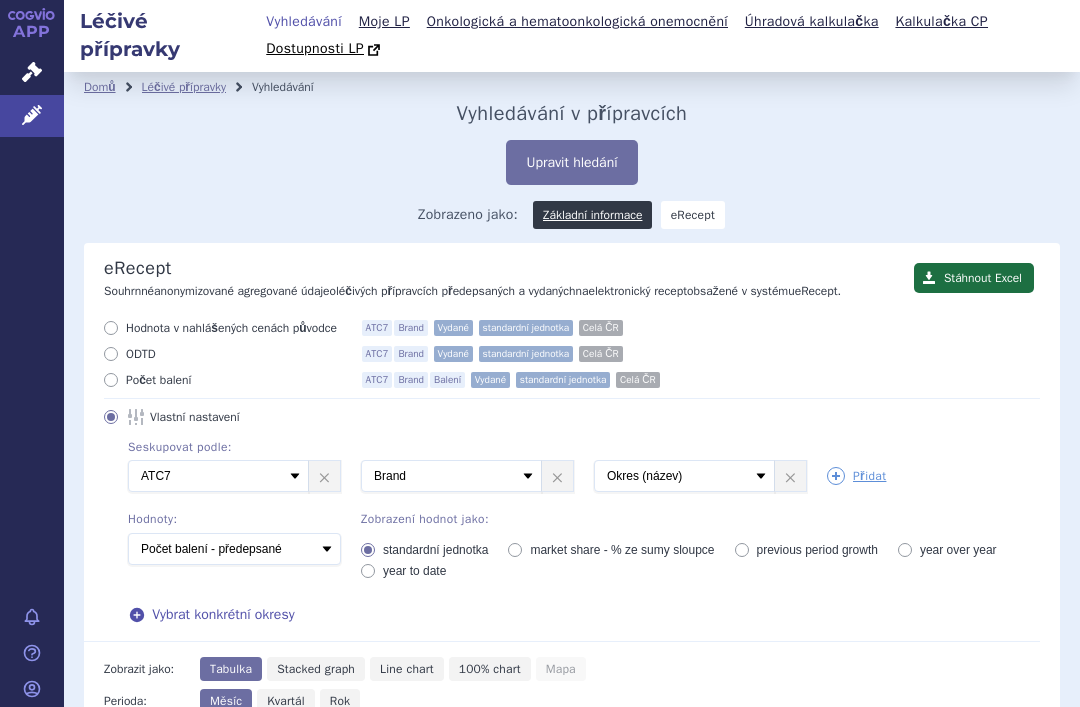 scroll, scrollTop: 0, scrollLeft: 0, axis: both 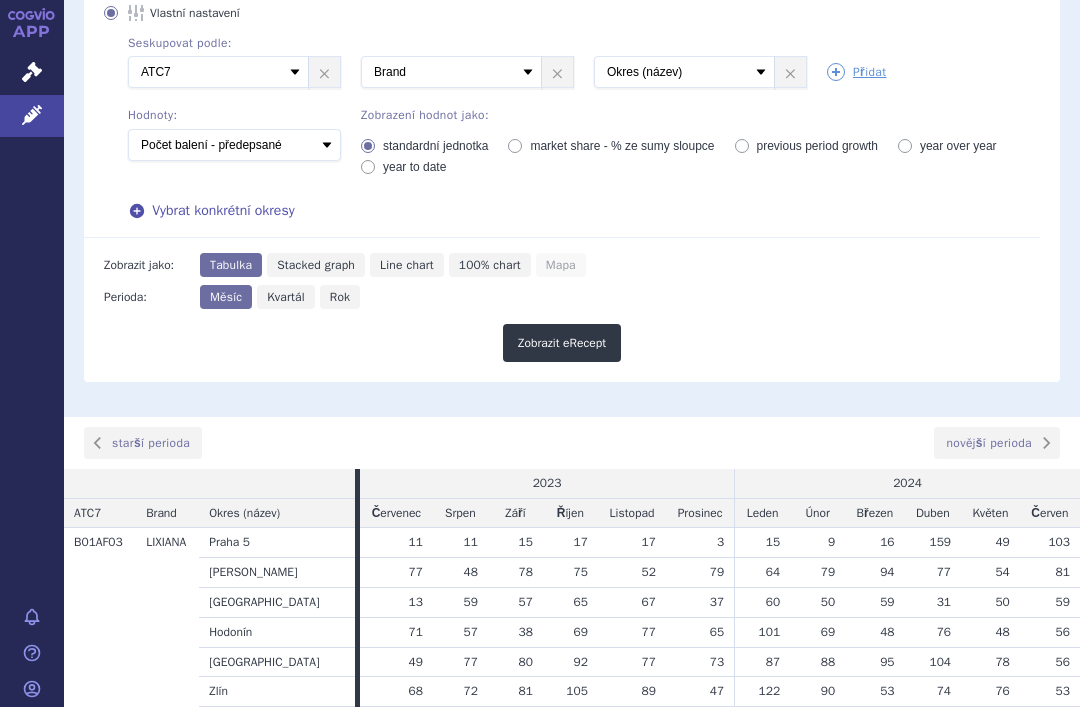 click on "Rok" at bounding box center [340, 297] 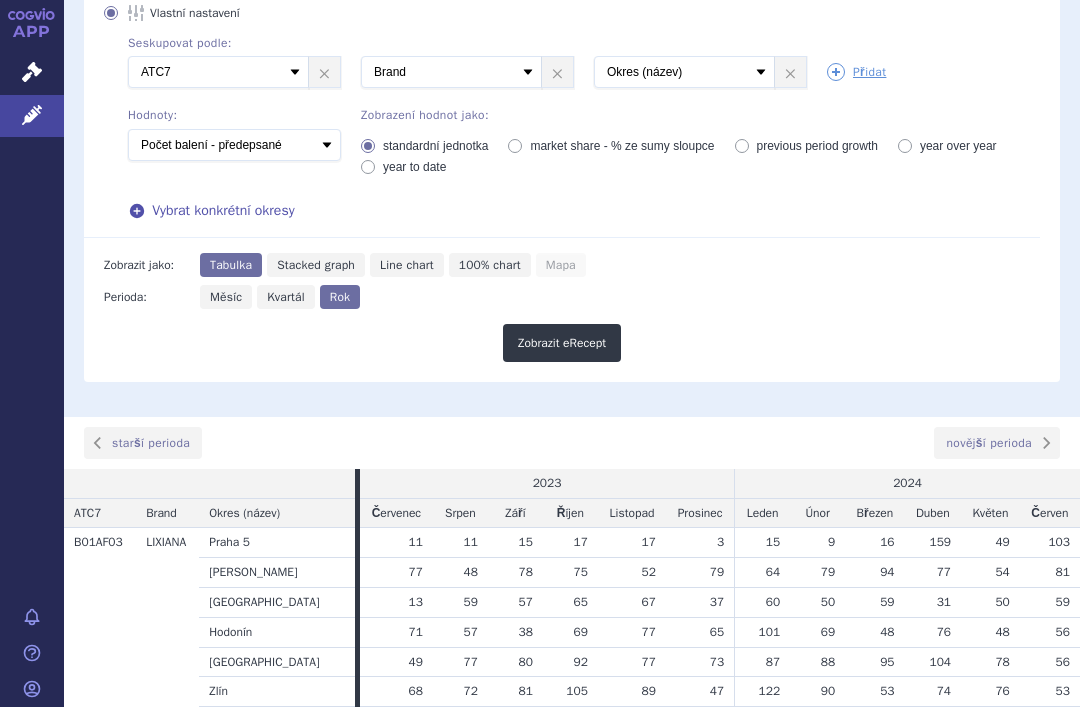 click on "Zobrazit eRecept" at bounding box center (562, 343) 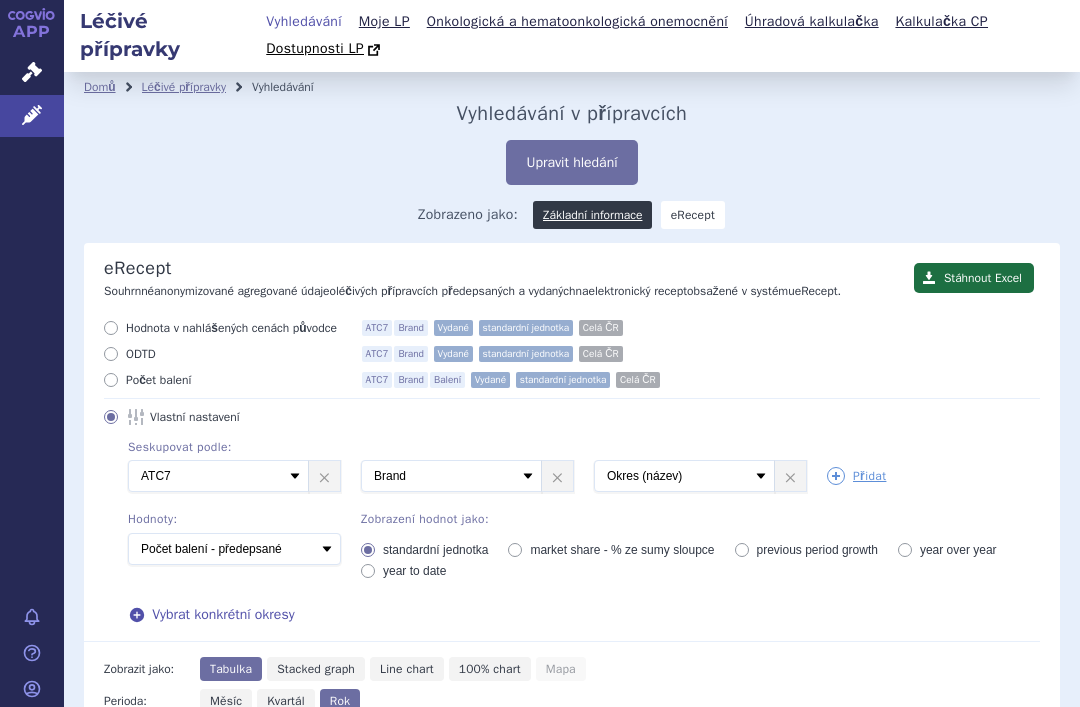 scroll, scrollTop: 0, scrollLeft: 0, axis: both 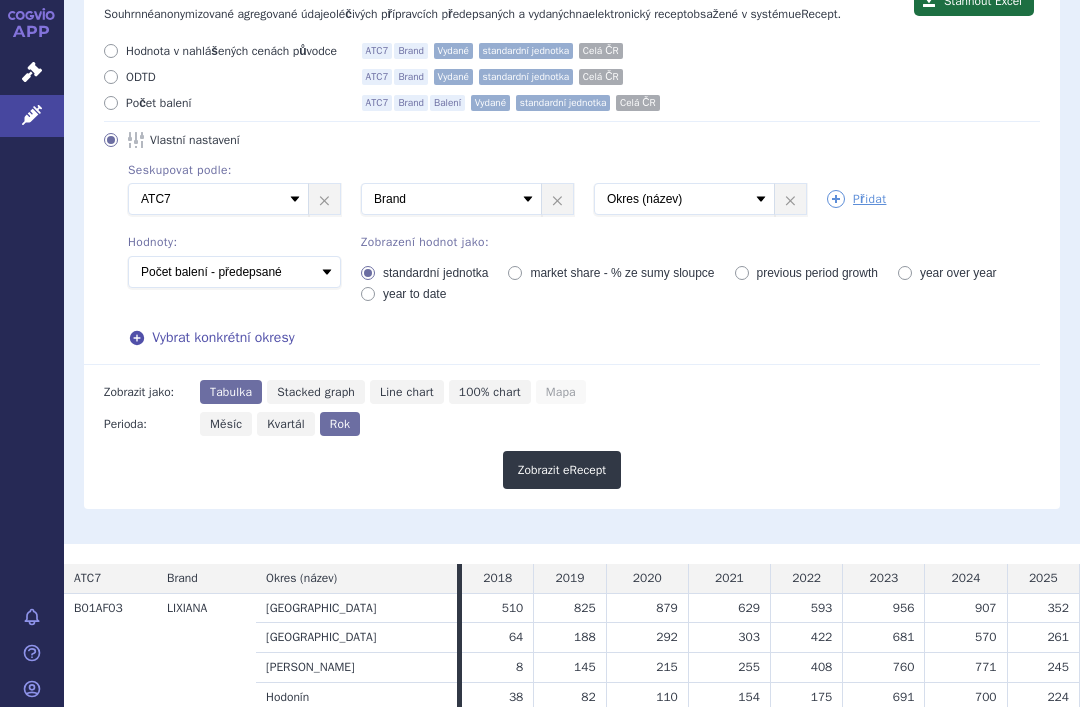 click on "Přidat" at bounding box center [856, 199] 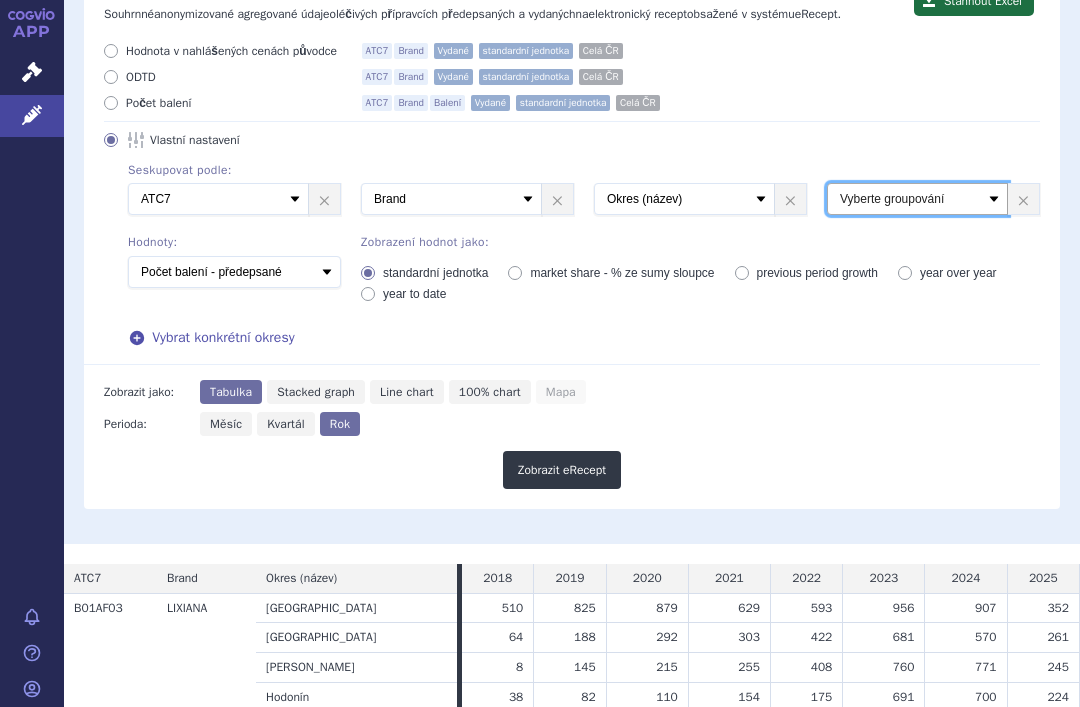 click on "Vyberte groupování
ATC3
ATC5
ATC7
Brand
Balení
Síla
Forma
SÚKL kód
MAH
VPOIS
Referenční skupina
Okres (název)
Kraj" at bounding box center (917, 199) 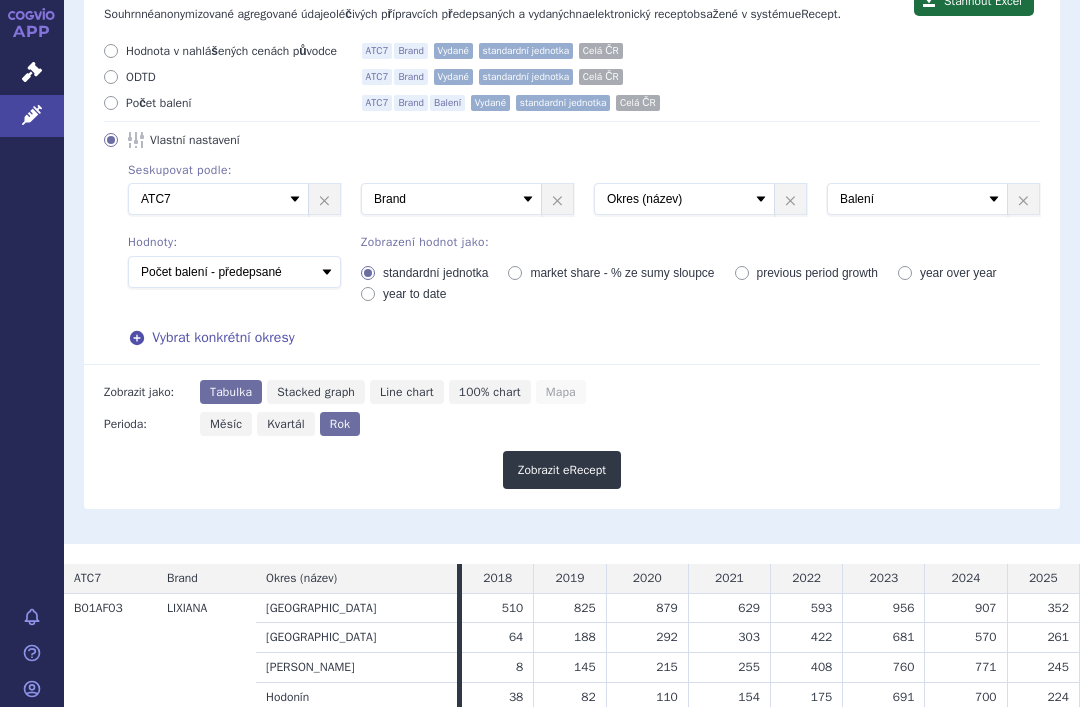 click on "Zobrazit eRecept" at bounding box center [562, 470] 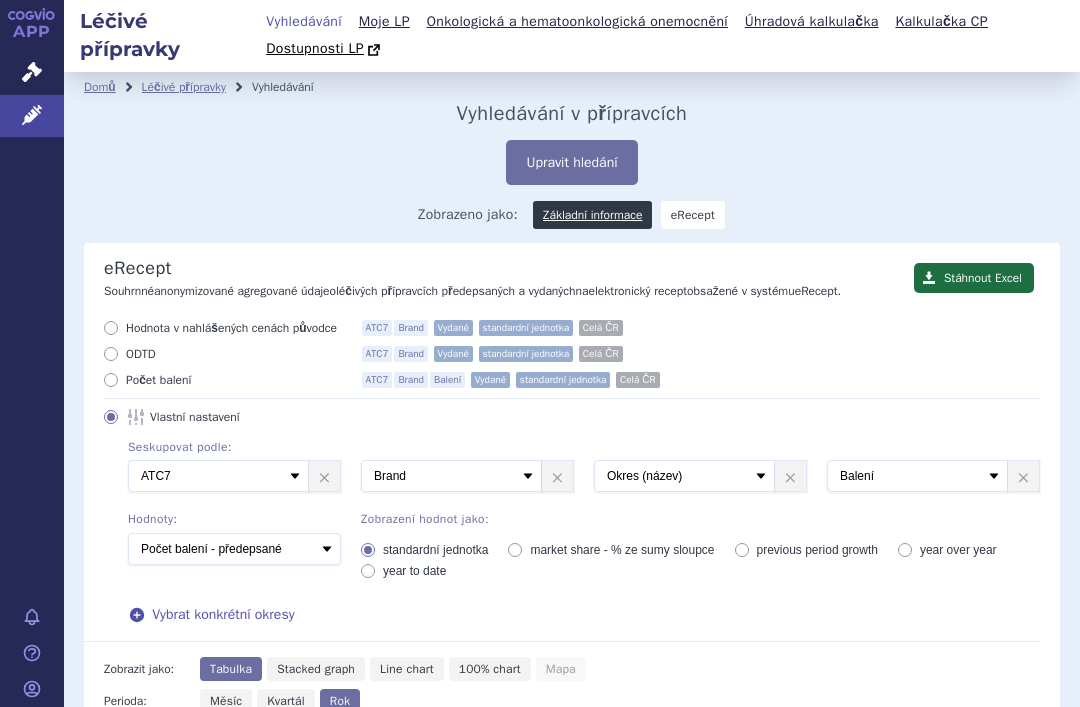 scroll, scrollTop: 0, scrollLeft: 0, axis: both 